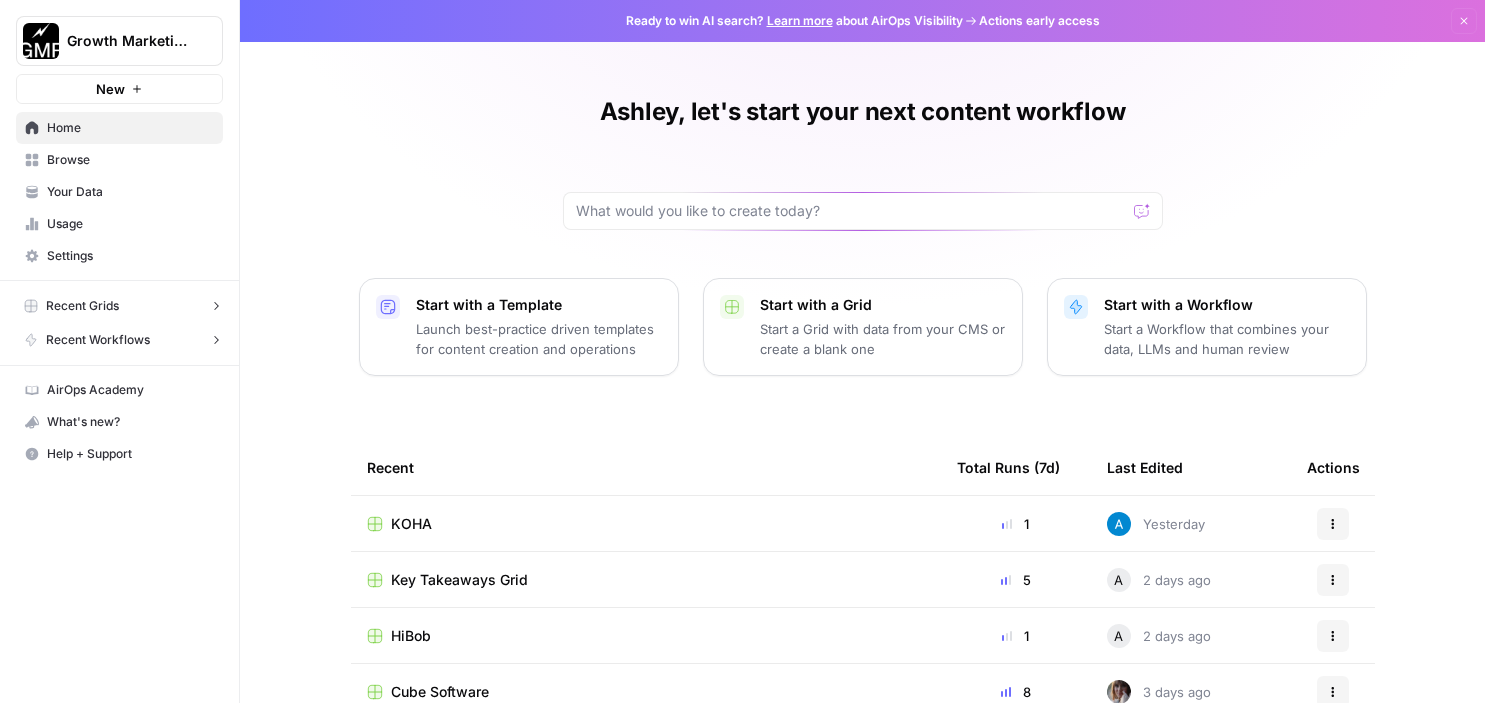 scroll, scrollTop: 0, scrollLeft: 0, axis: both 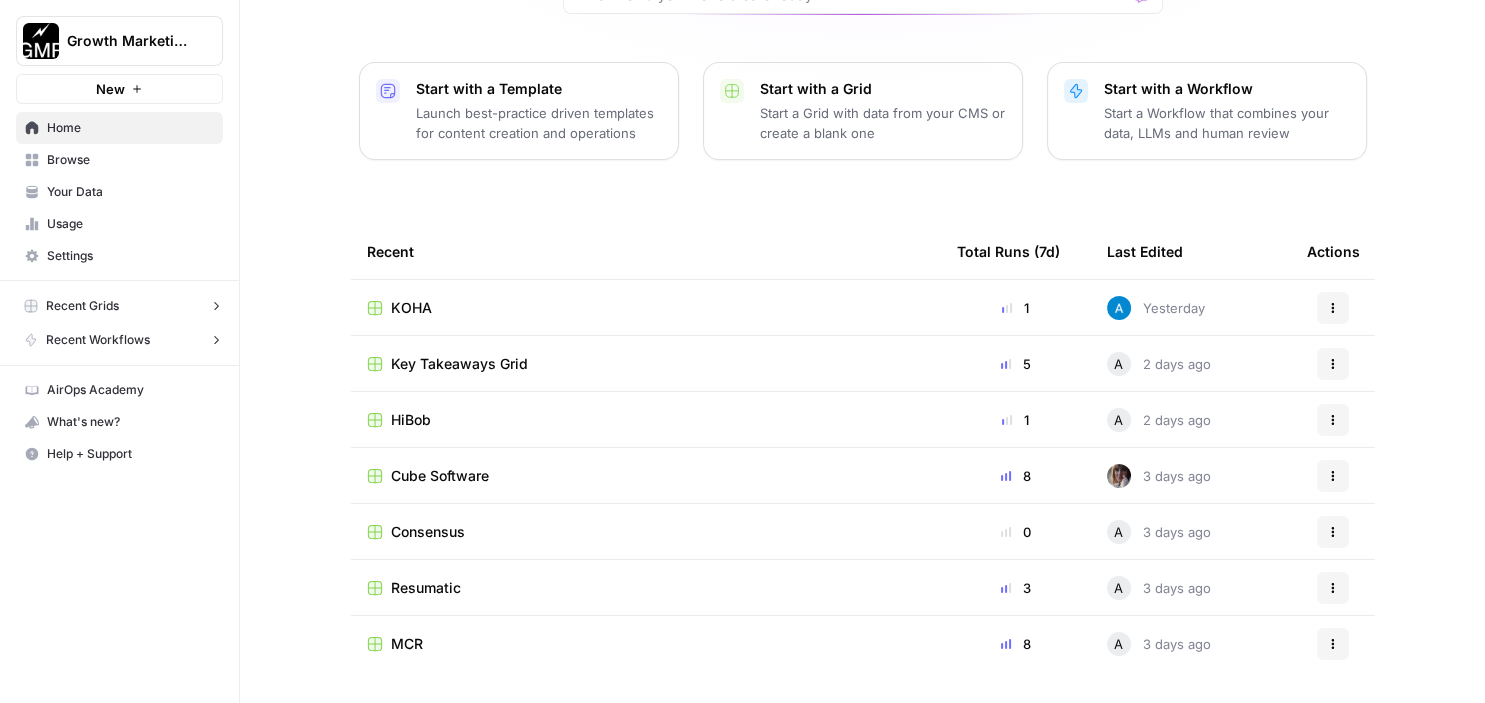 click on "Browse" at bounding box center [119, 160] 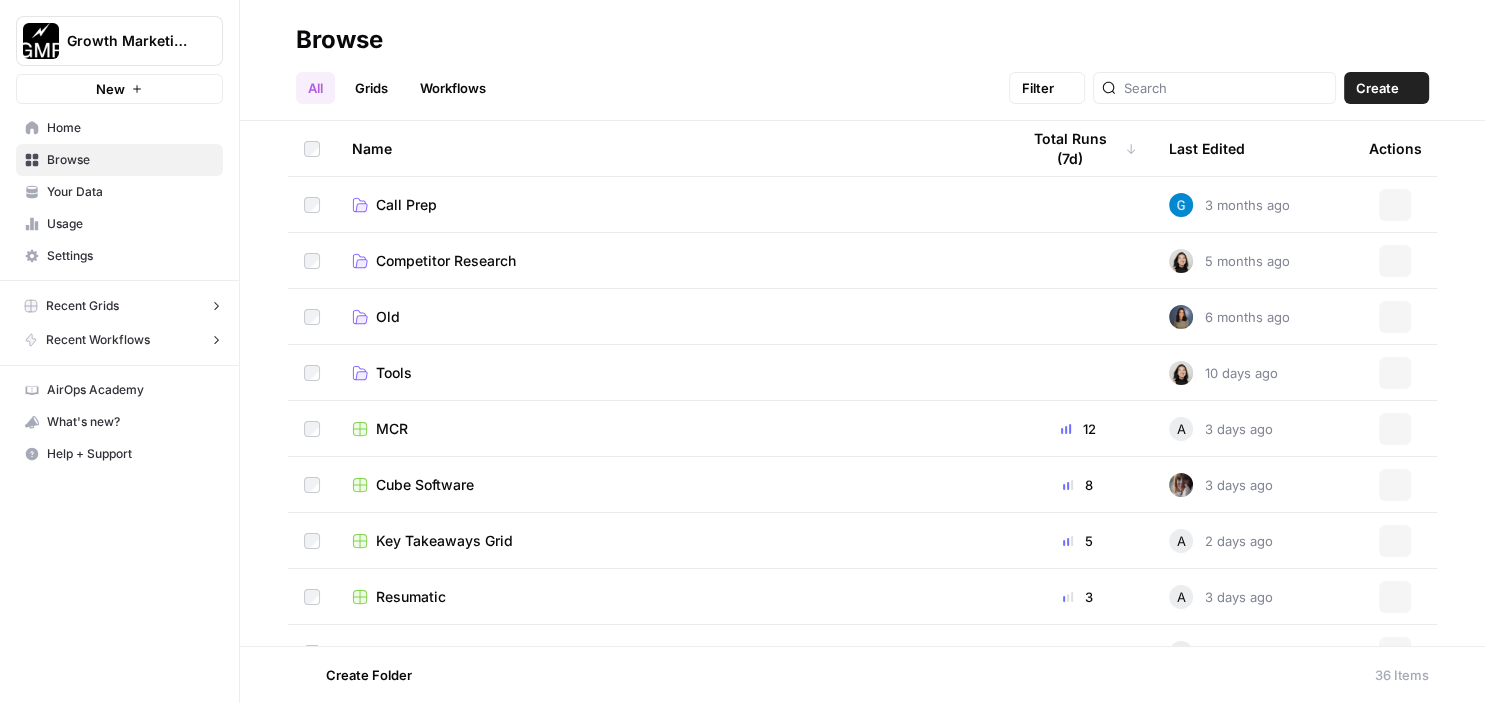 scroll, scrollTop: 0, scrollLeft: 0, axis: both 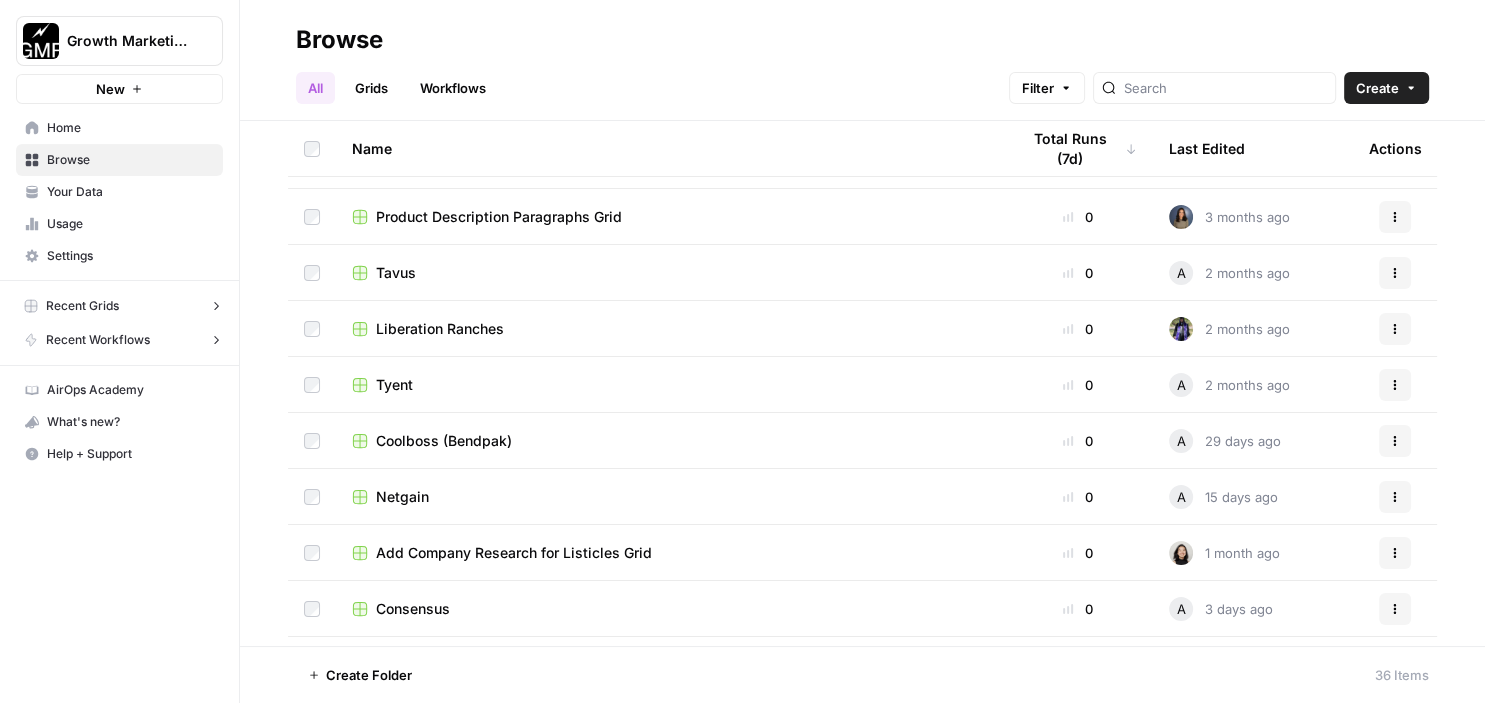 click on "Netgain" at bounding box center [402, 497] 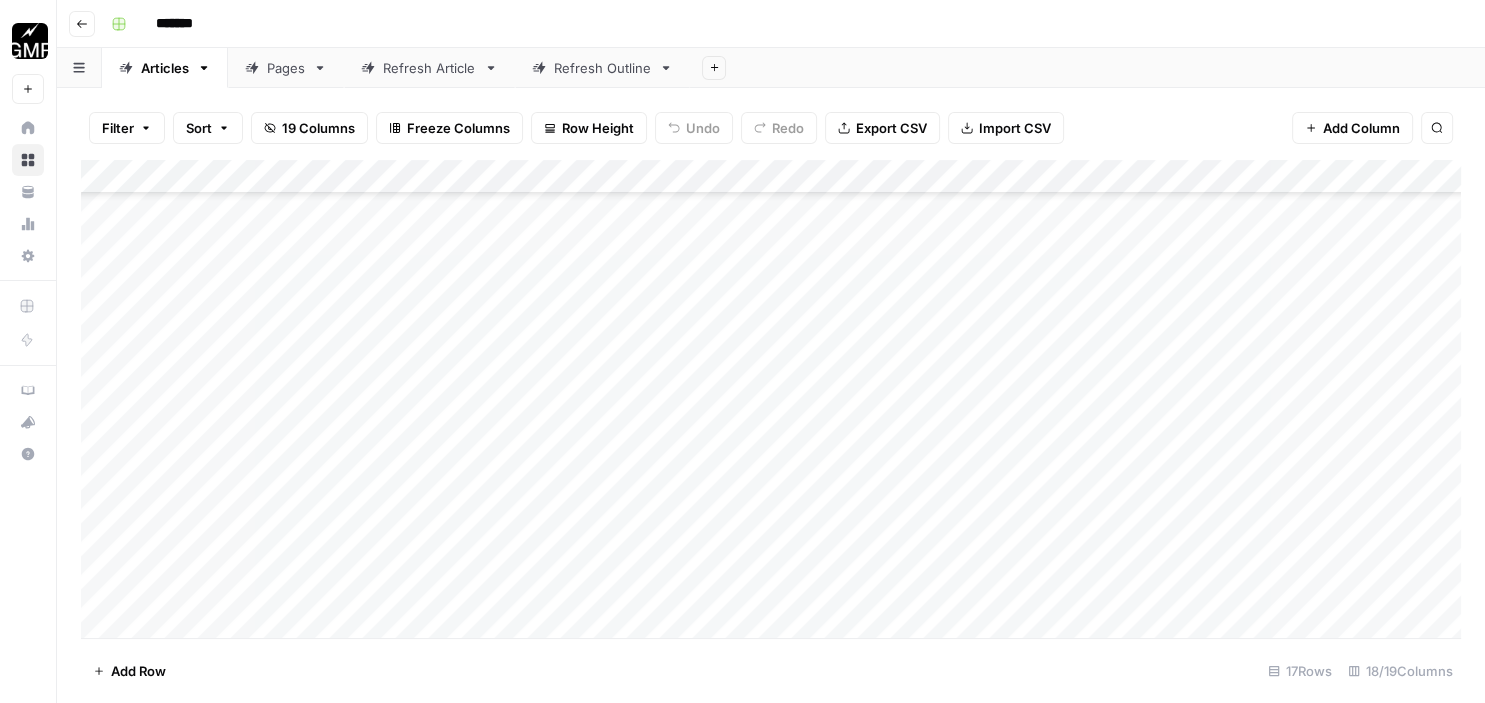 scroll, scrollTop: 1076, scrollLeft: 0, axis: vertical 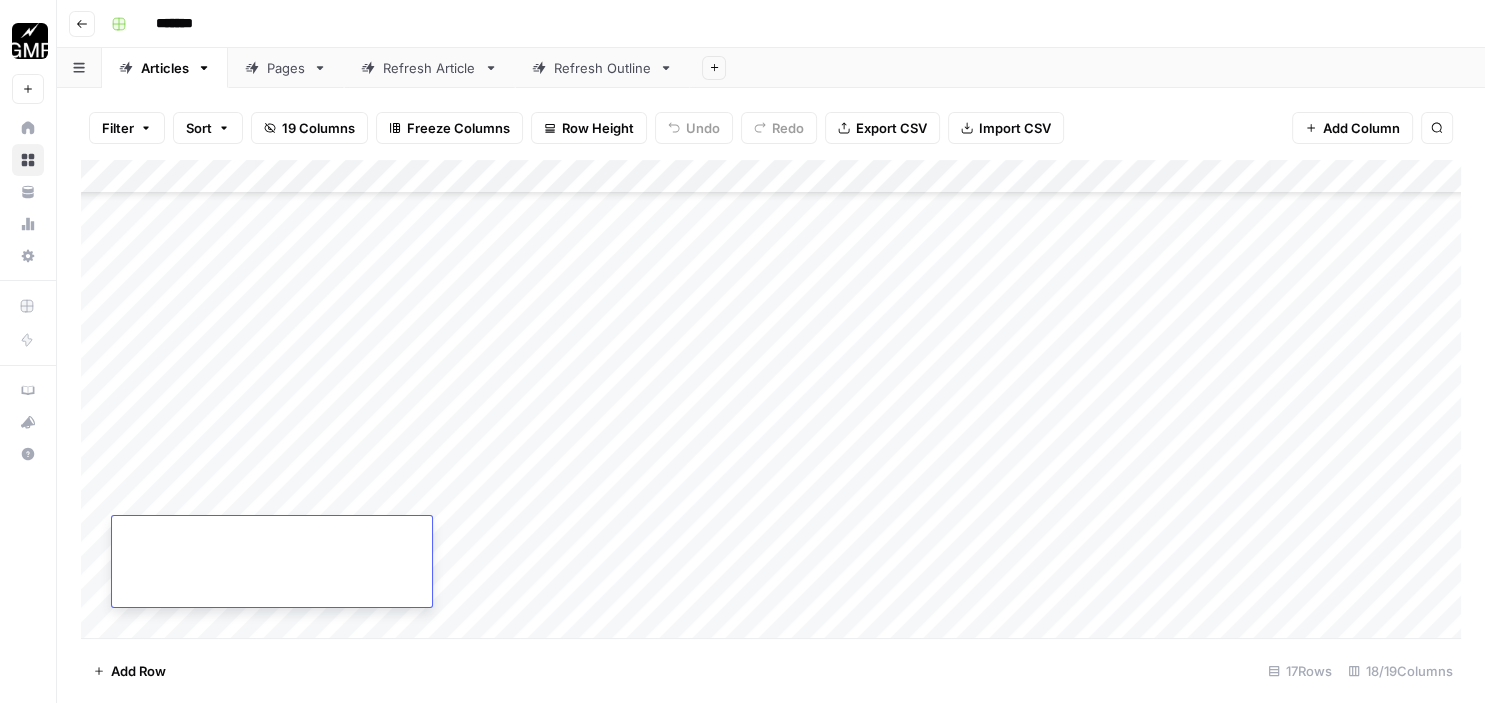 type on "**********" 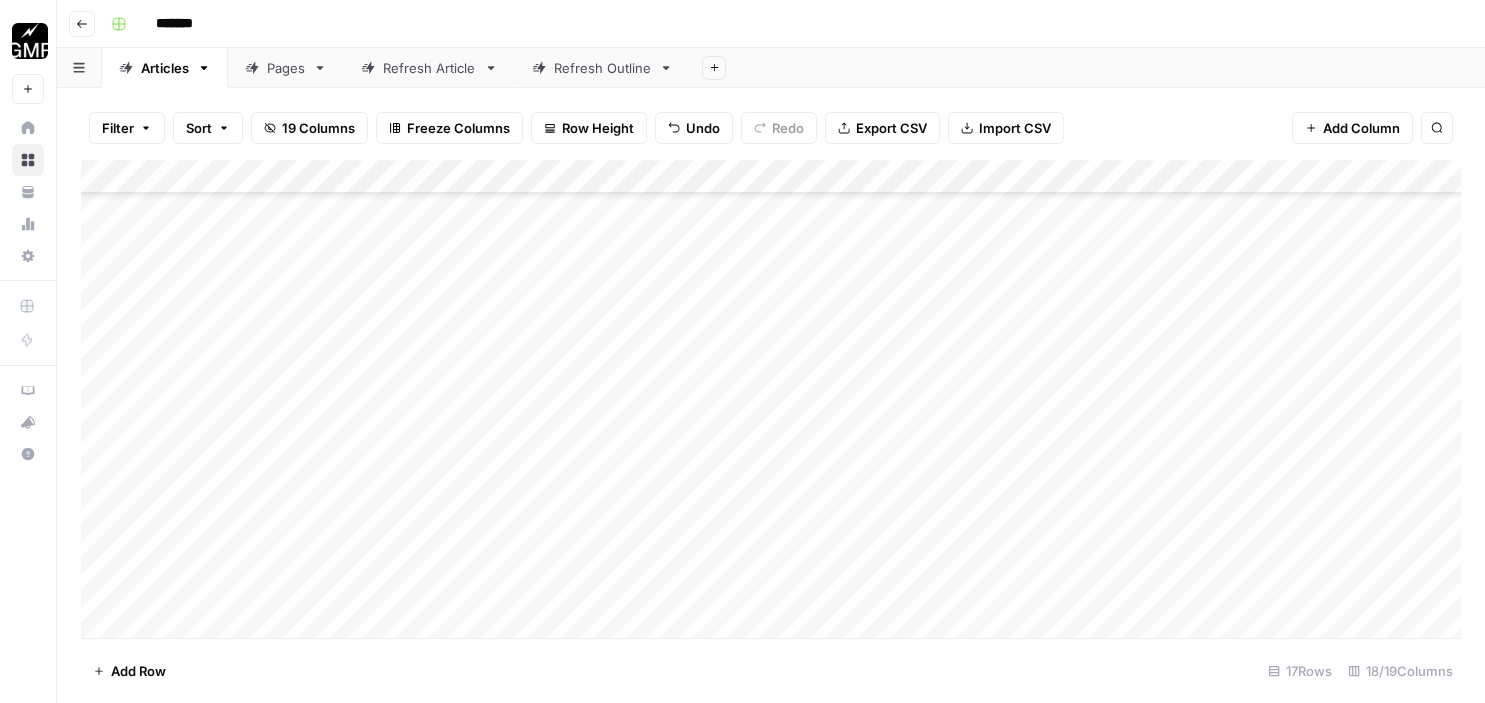 click on "Add Column" at bounding box center (771, 402) 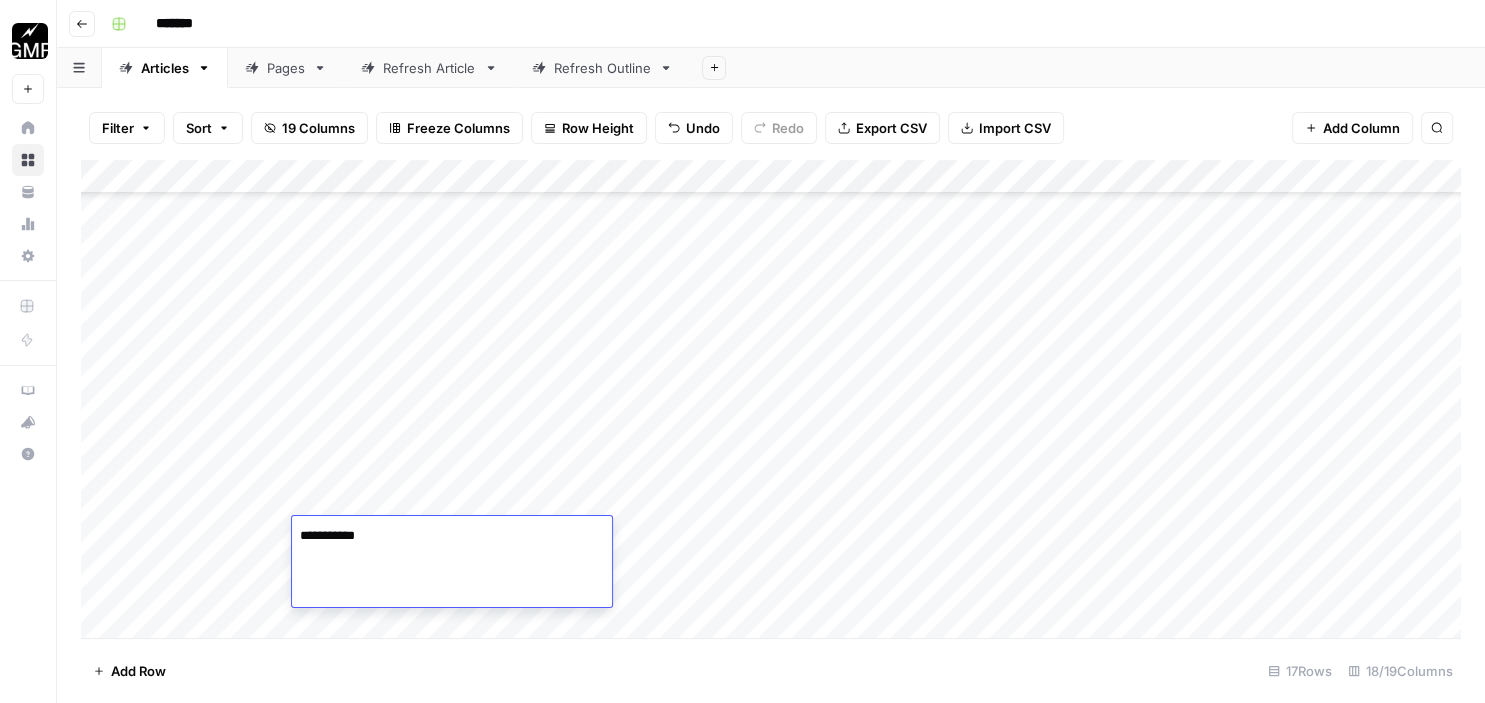 type on "**********" 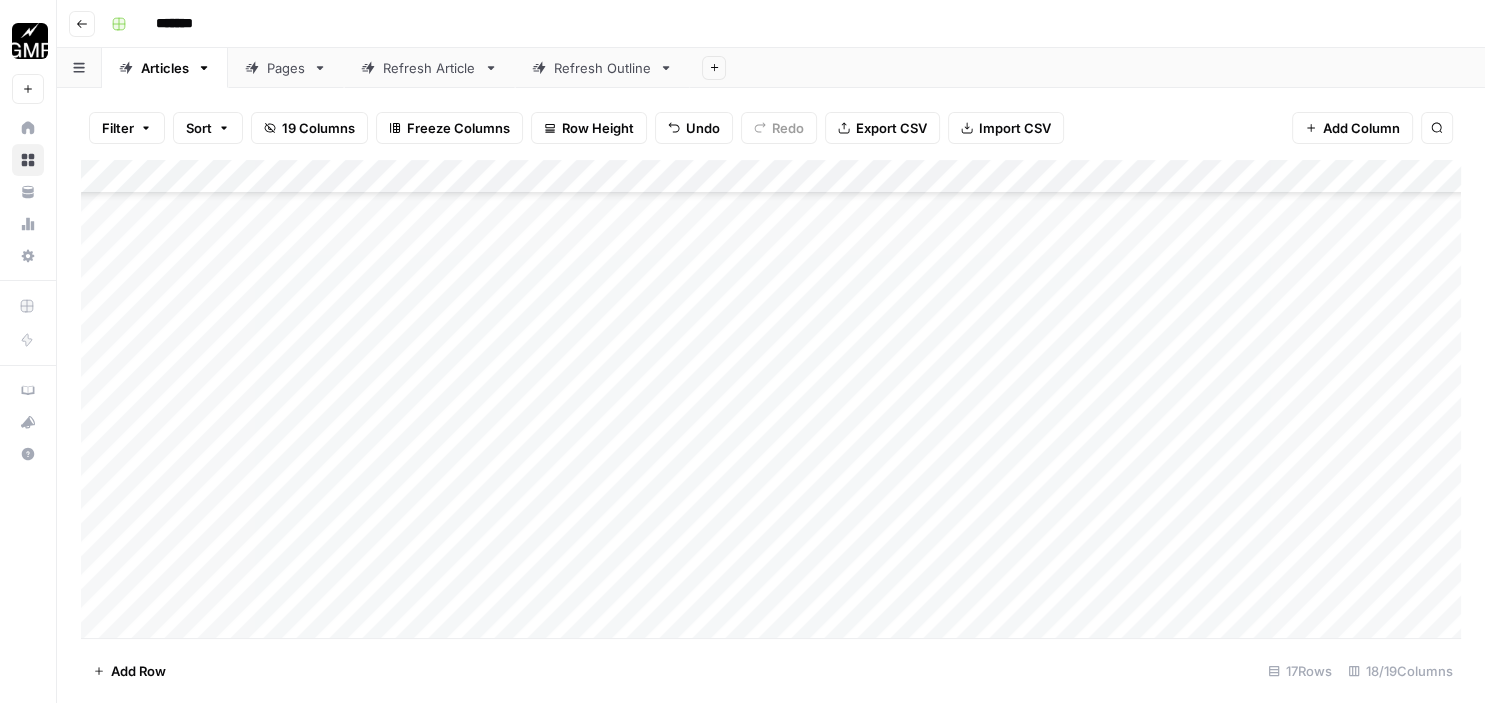 click on "Add Column" at bounding box center (771, 402) 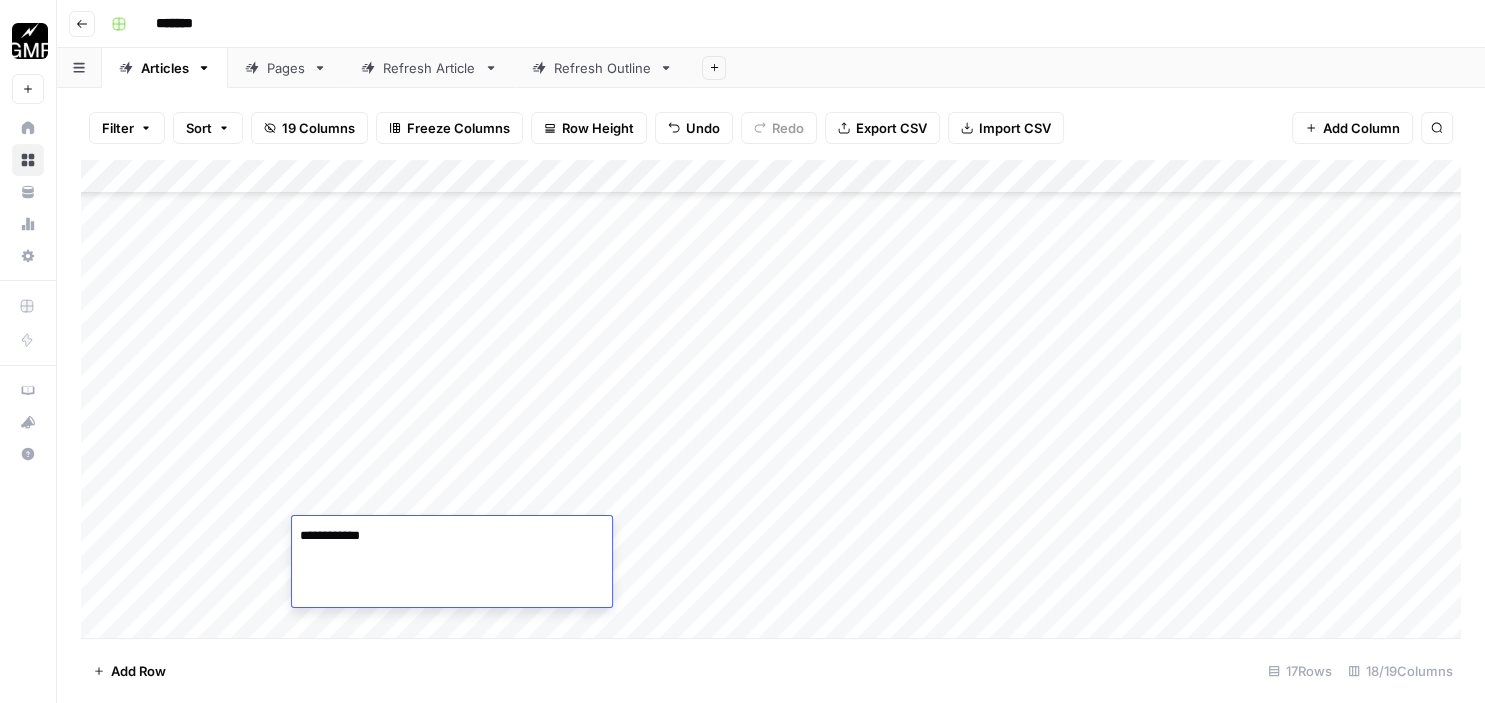 paste on "**********" 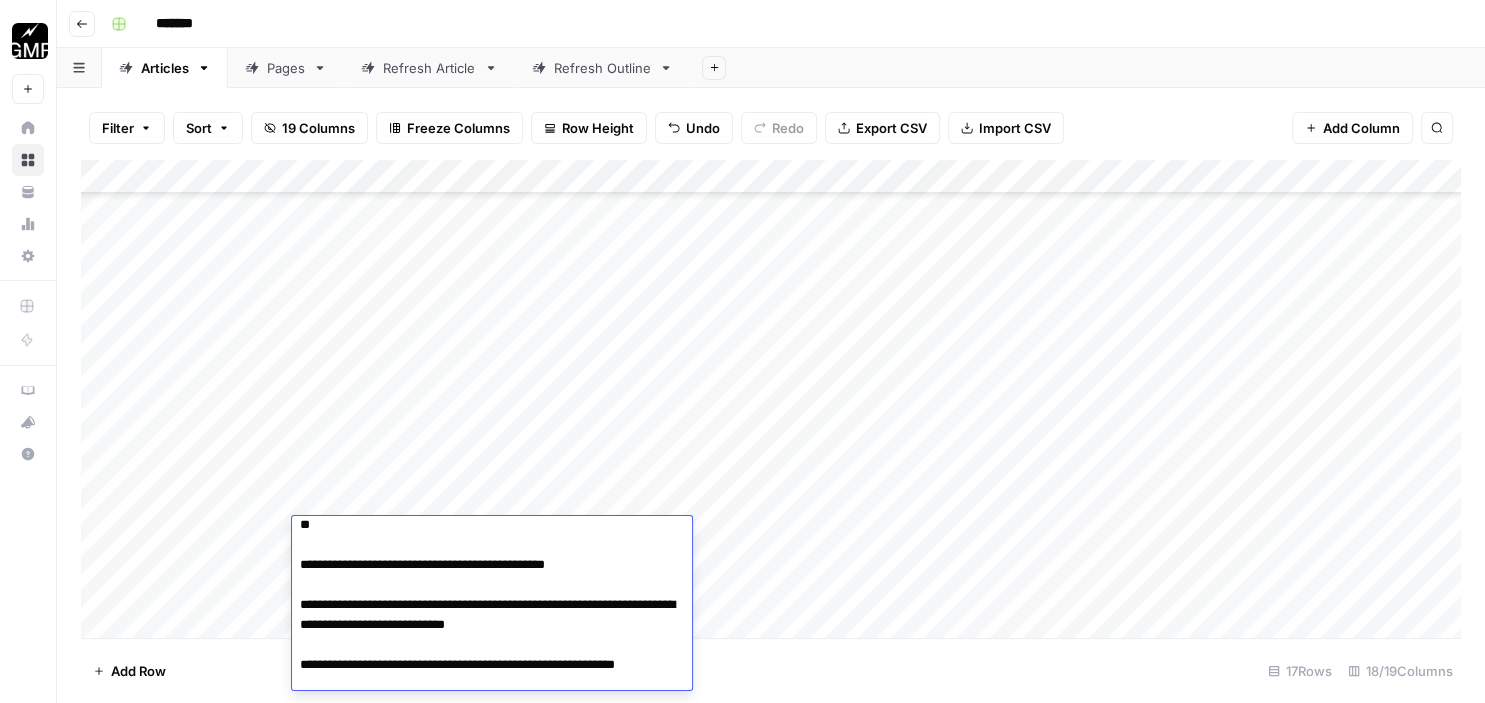 scroll, scrollTop: 0, scrollLeft: 0, axis: both 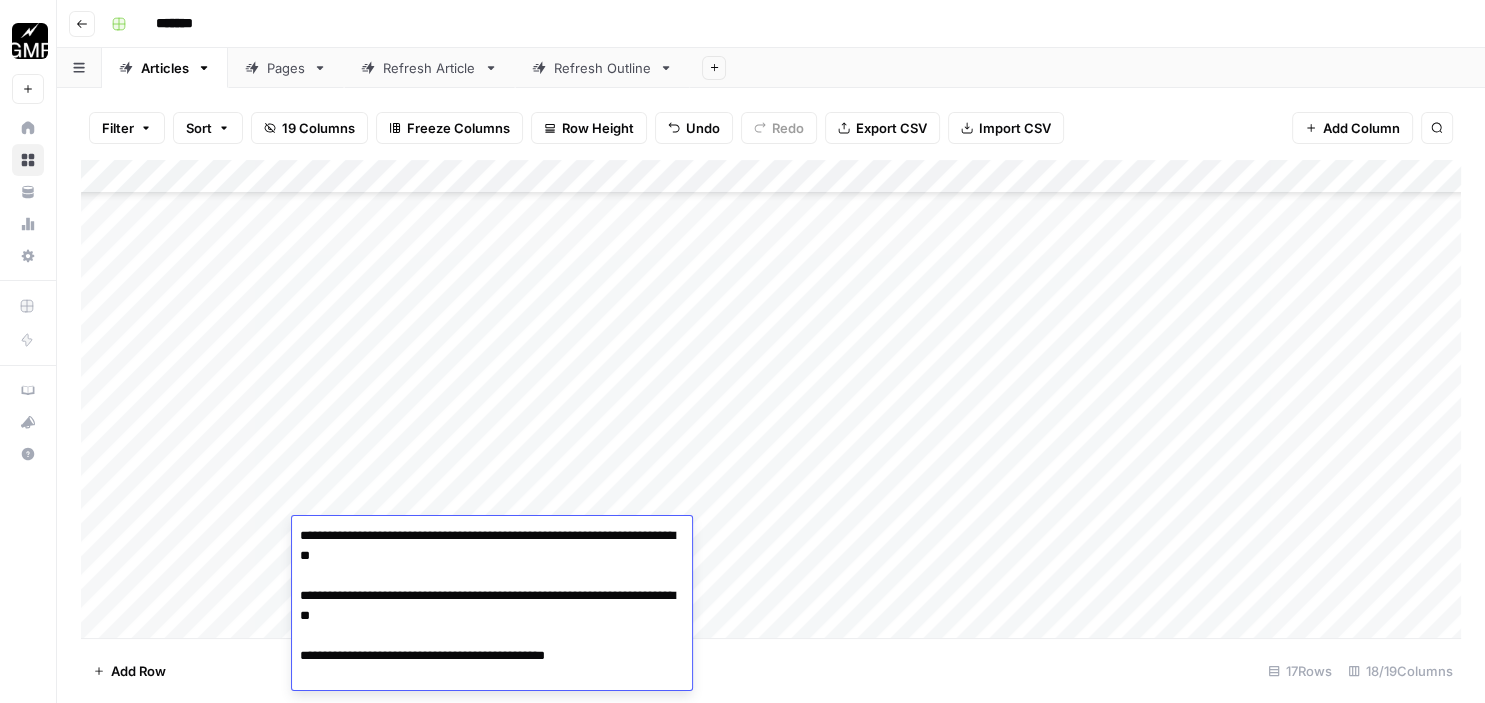 click on "**********" at bounding box center (492, 656) 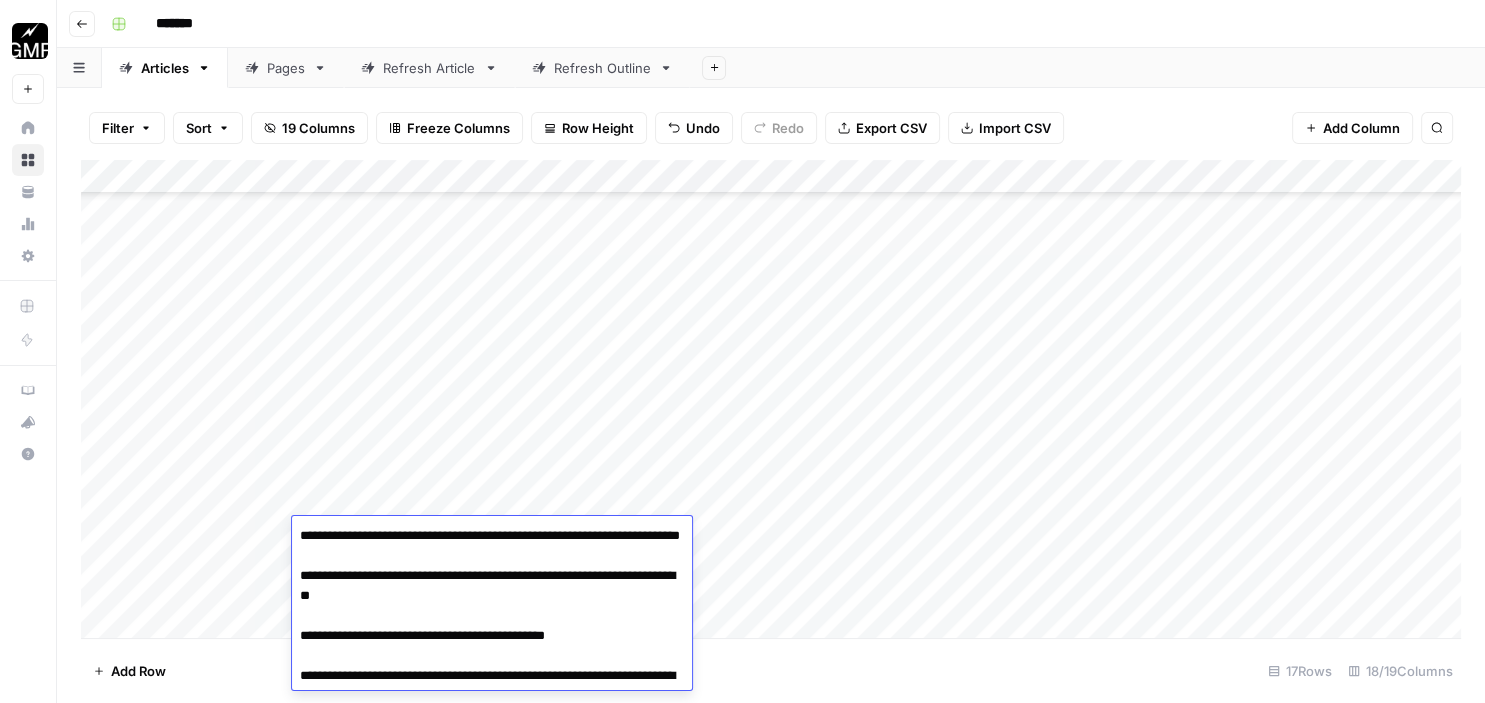 click on "**********" at bounding box center (492, 656) 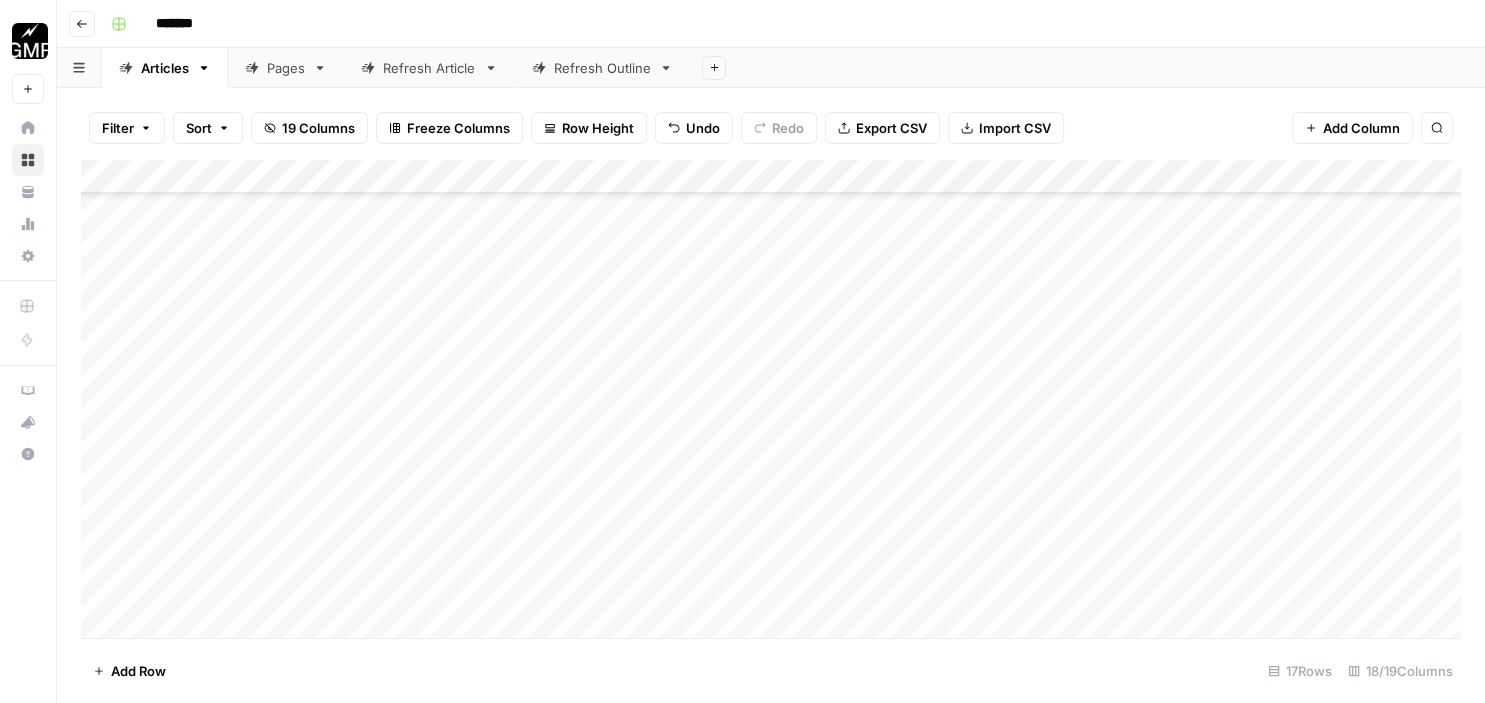 click on "Add Column" at bounding box center (771, 402) 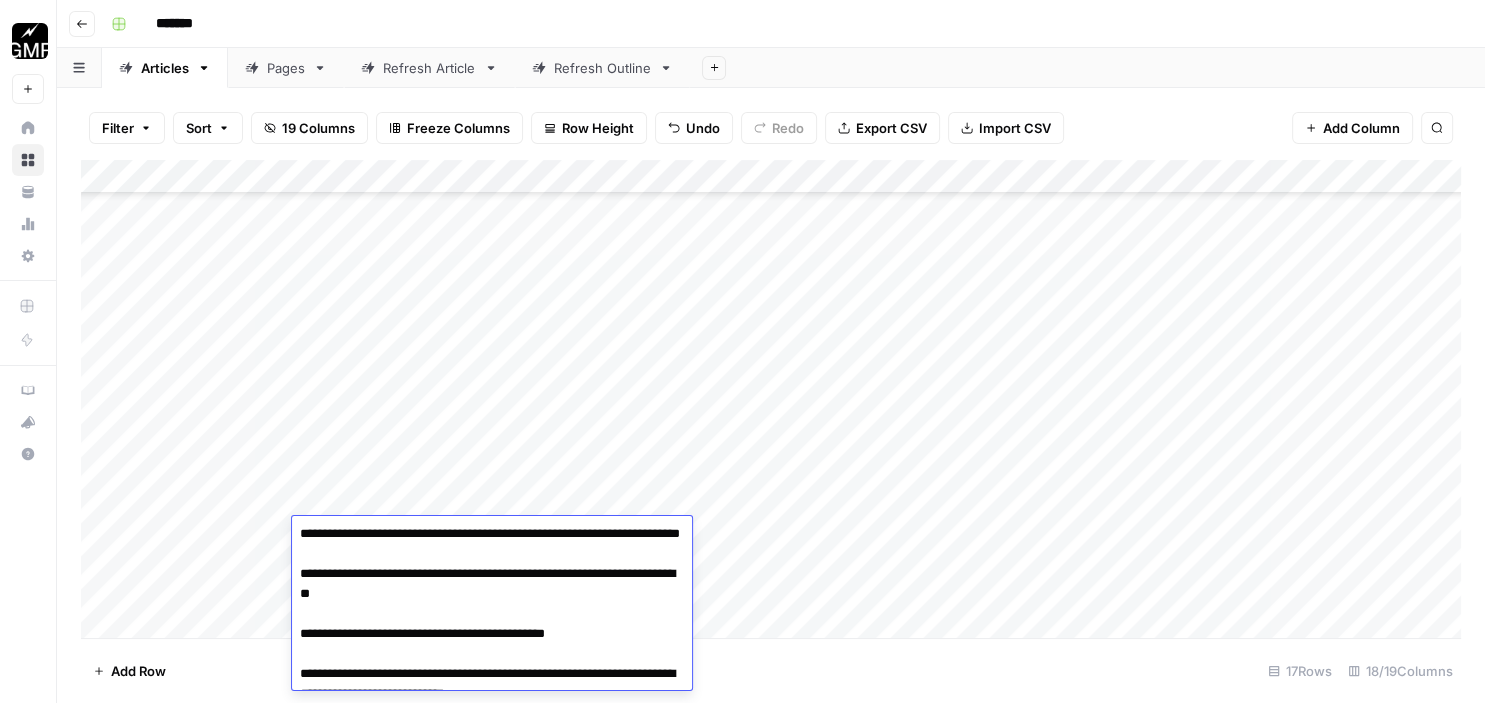 scroll, scrollTop: 0, scrollLeft: 0, axis: both 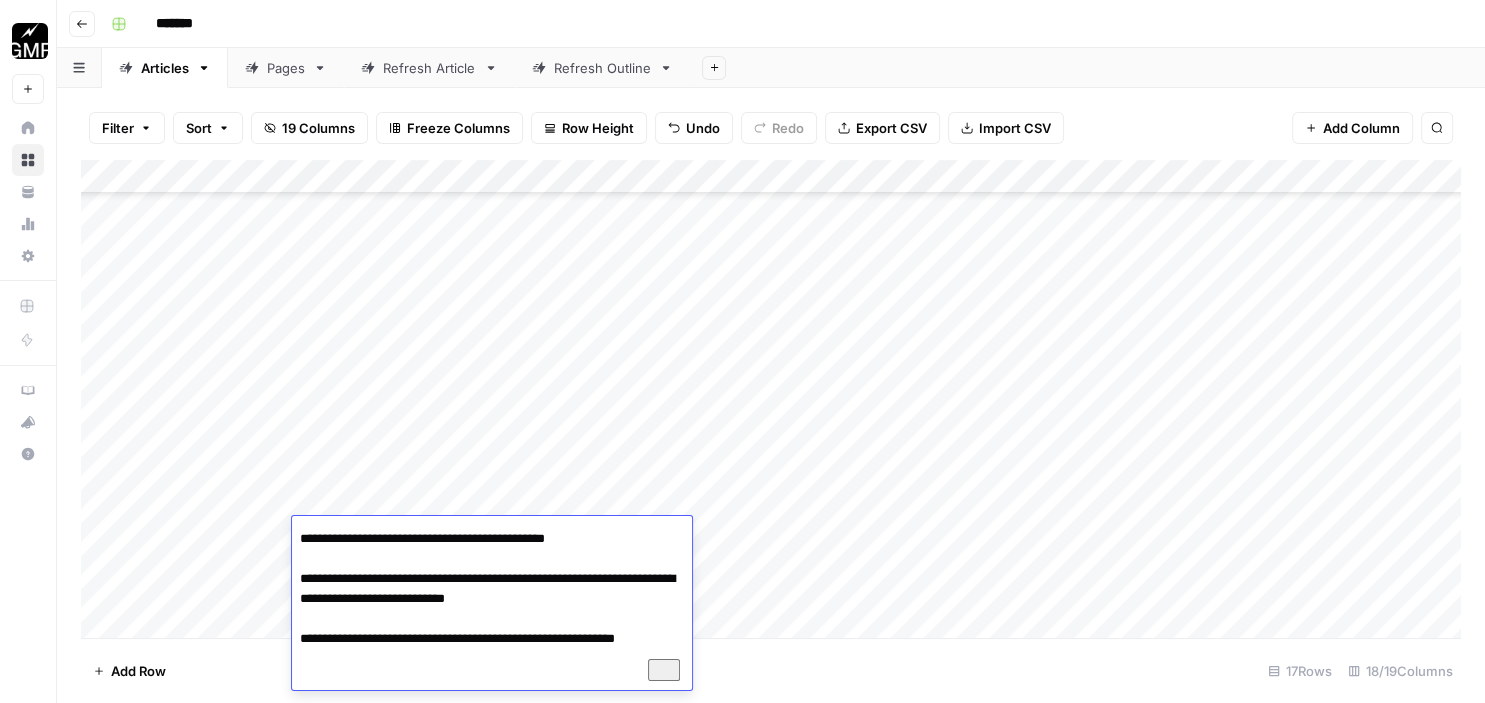 drag, startPoint x: 436, startPoint y: 570, endPoint x: 518, endPoint y: 733, distance: 182.4637 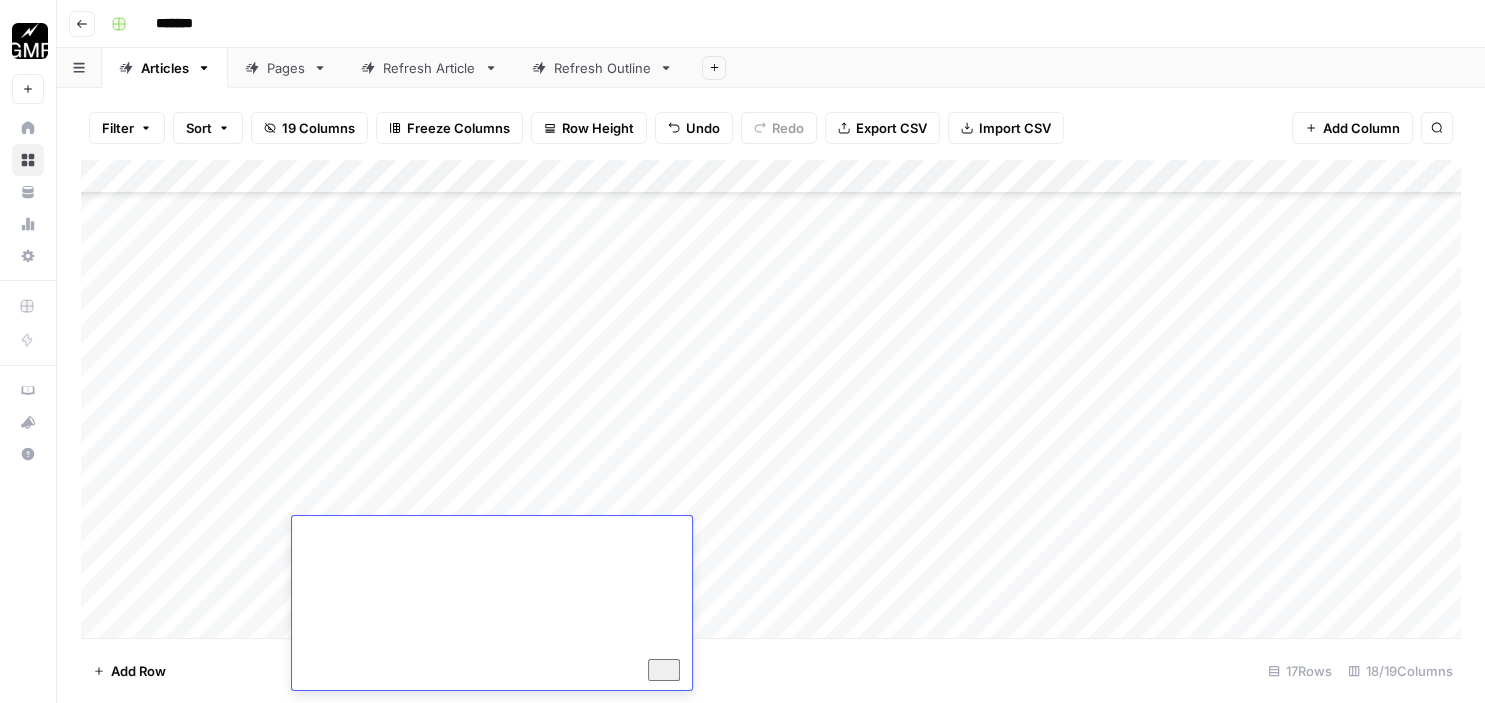 scroll, scrollTop: 0, scrollLeft: 0, axis: both 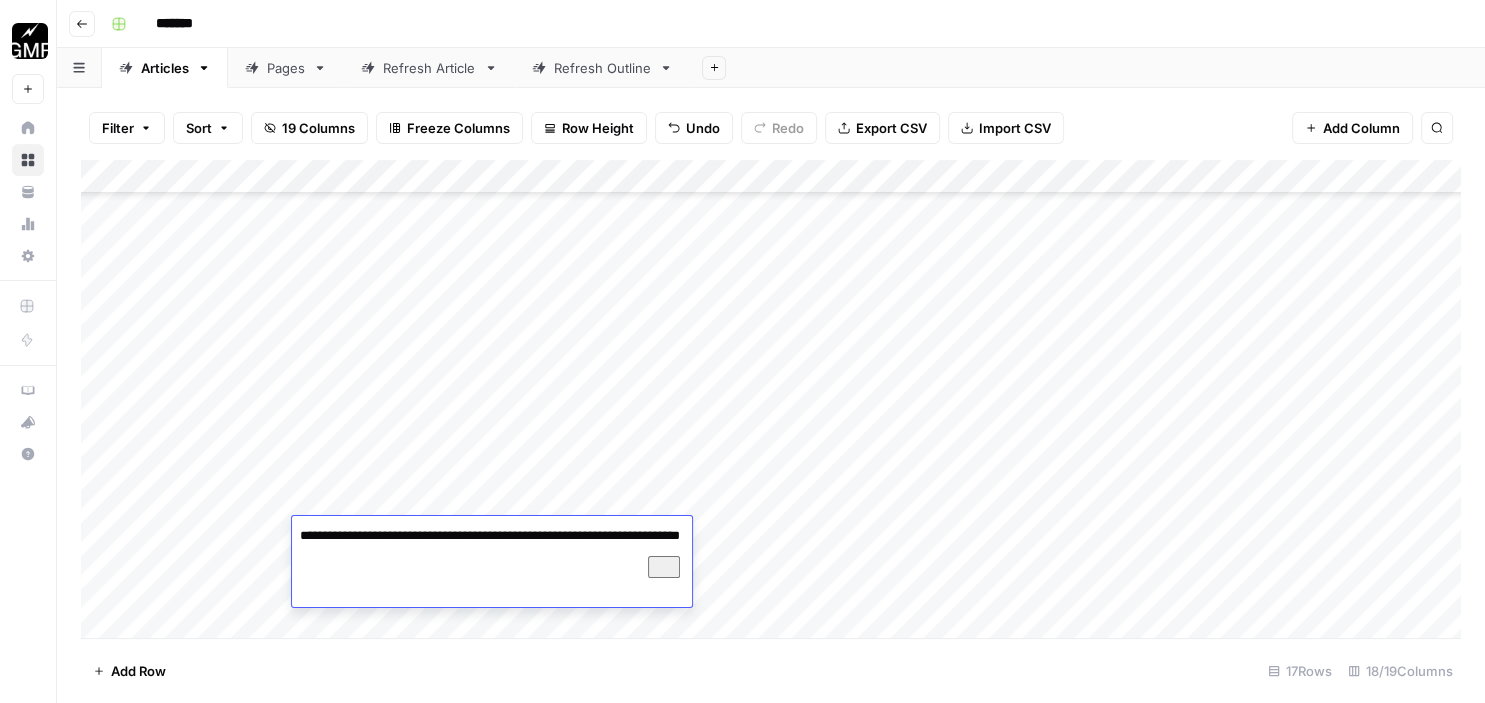 type on "**********" 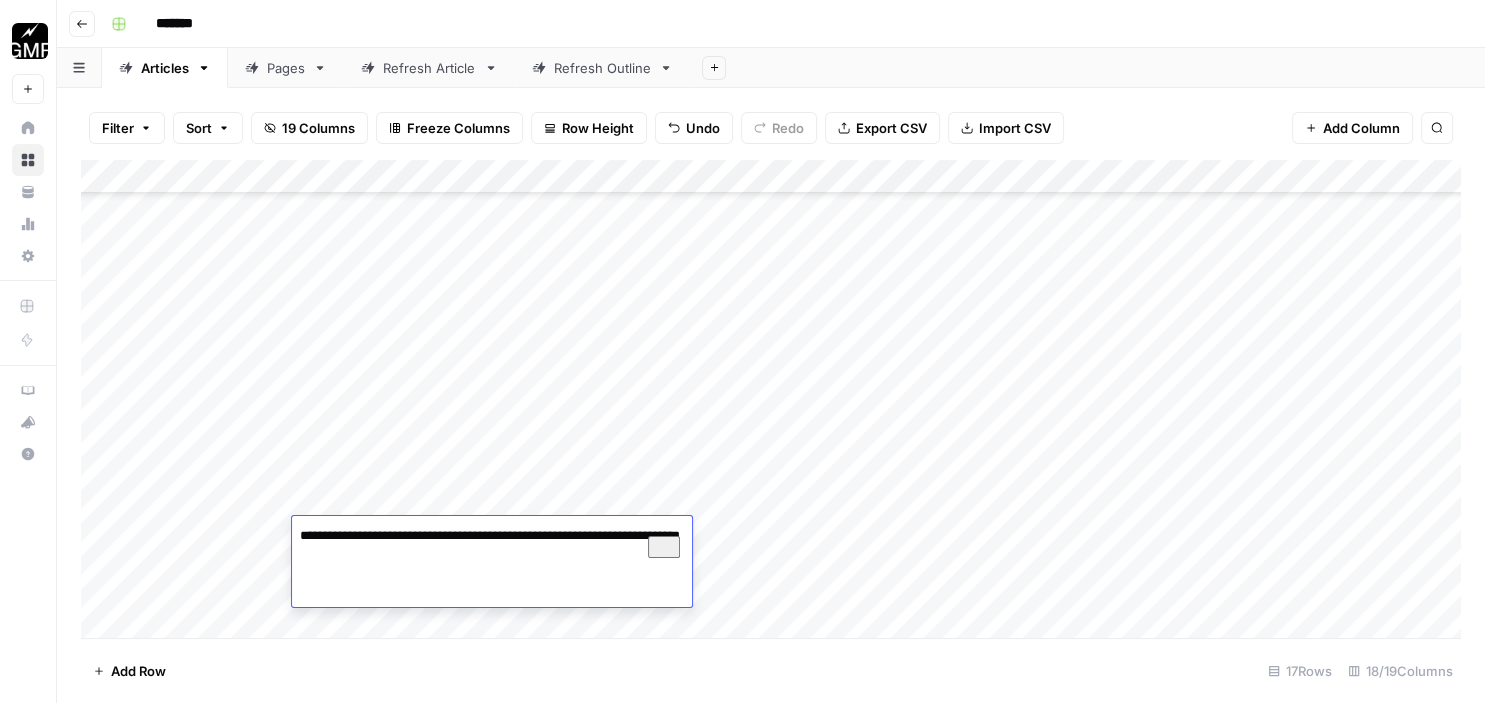 click on "Add Column" at bounding box center (771, 402) 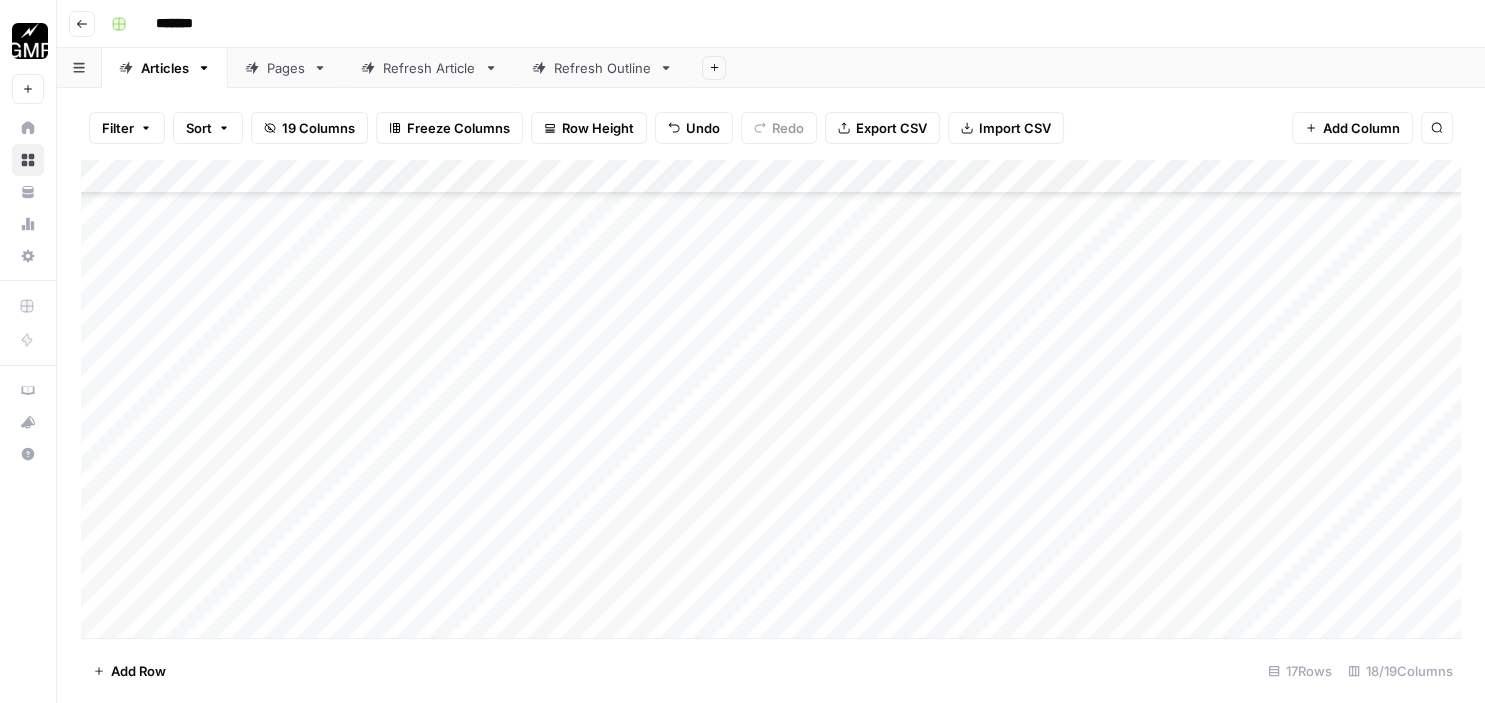 click on "Add Column" at bounding box center (771, 402) 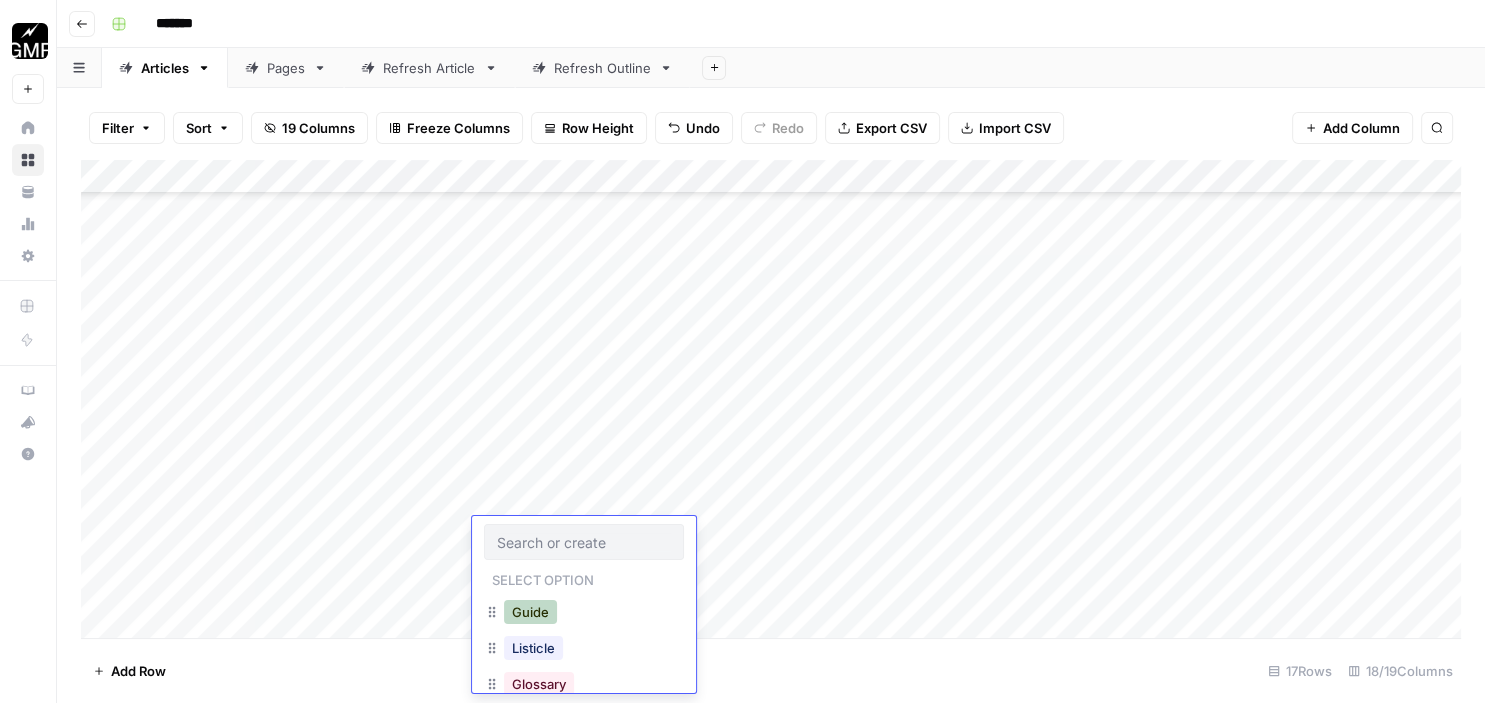 click on "Guide" at bounding box center (530, 612) 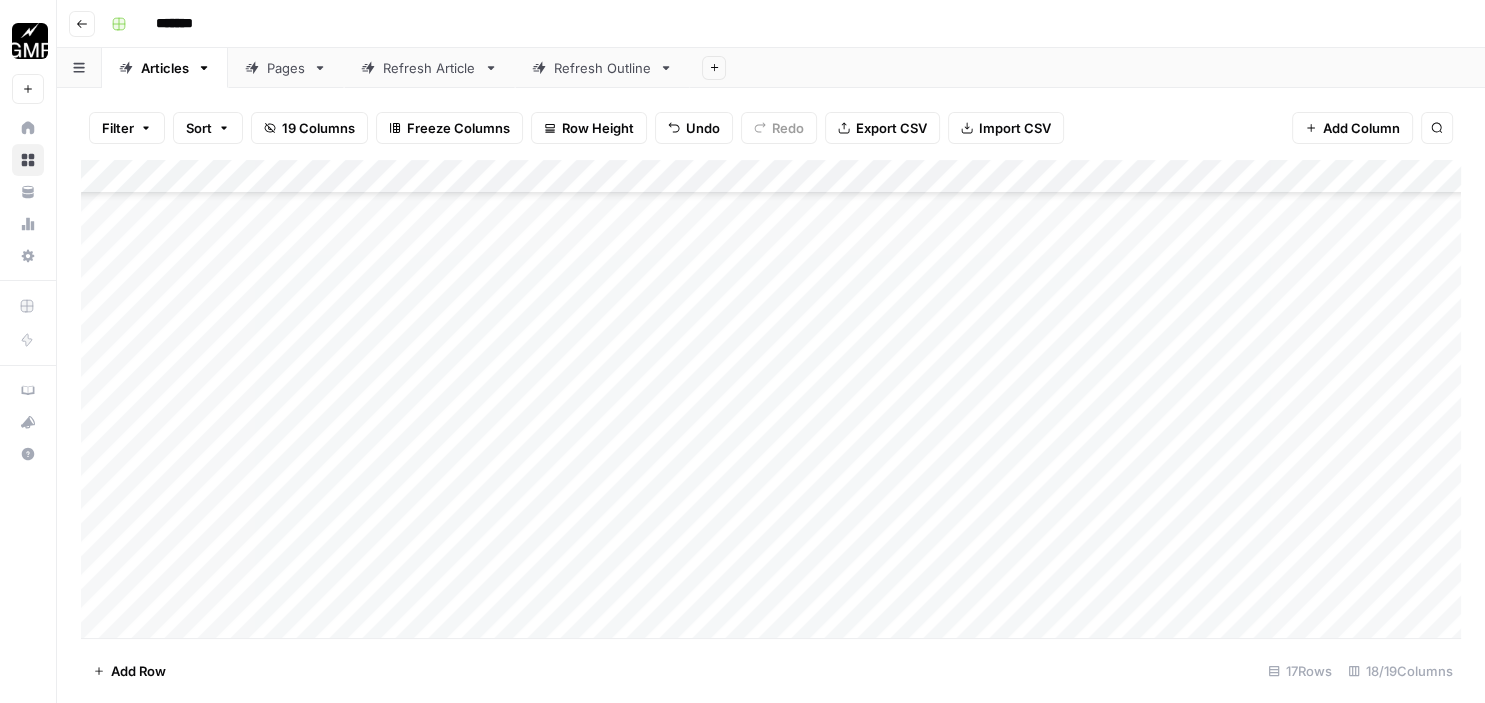 click on "Add Column" at bounding box center (771, 402) 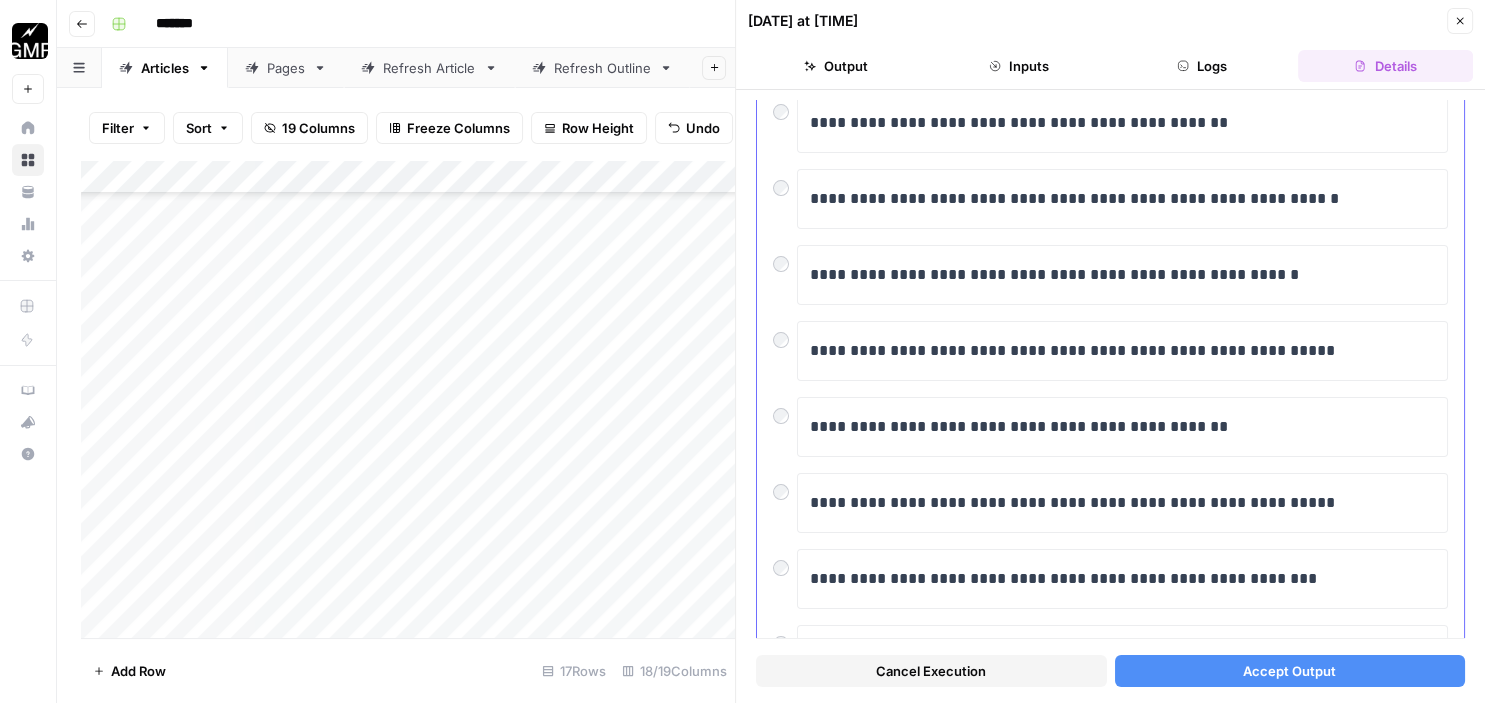 scroll, scrollTop: 409, scrollLeft: 0, axis: vertical 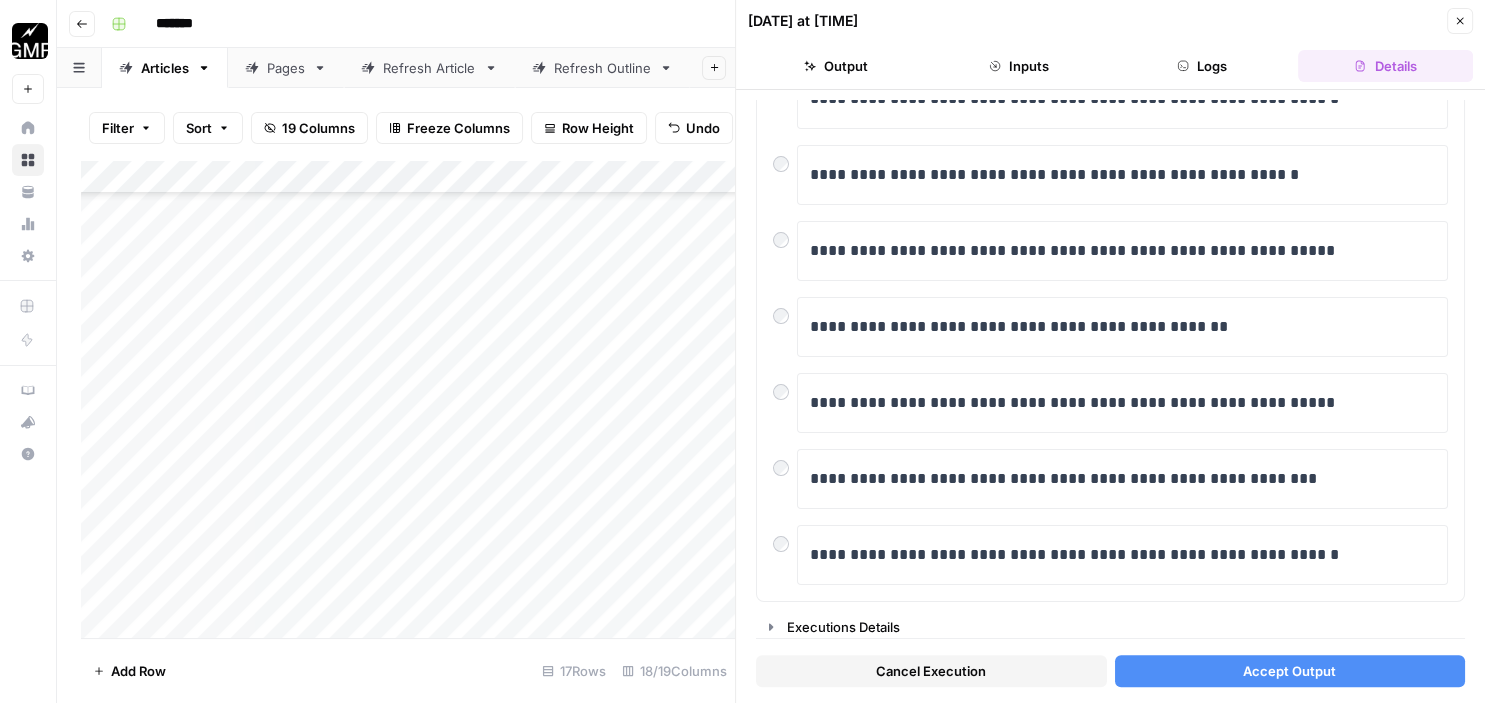 click at bounding box center (743, 560) 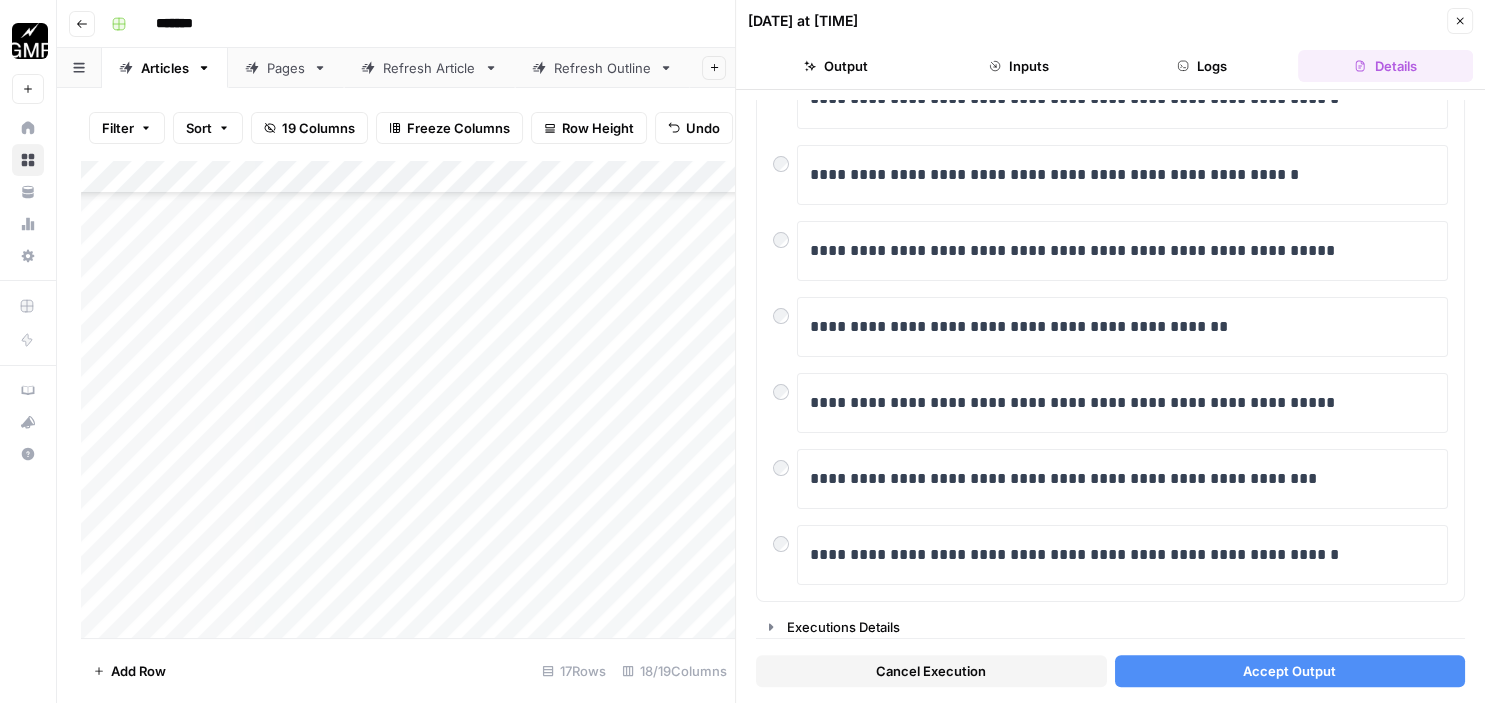click at bounding box center (743, 560) 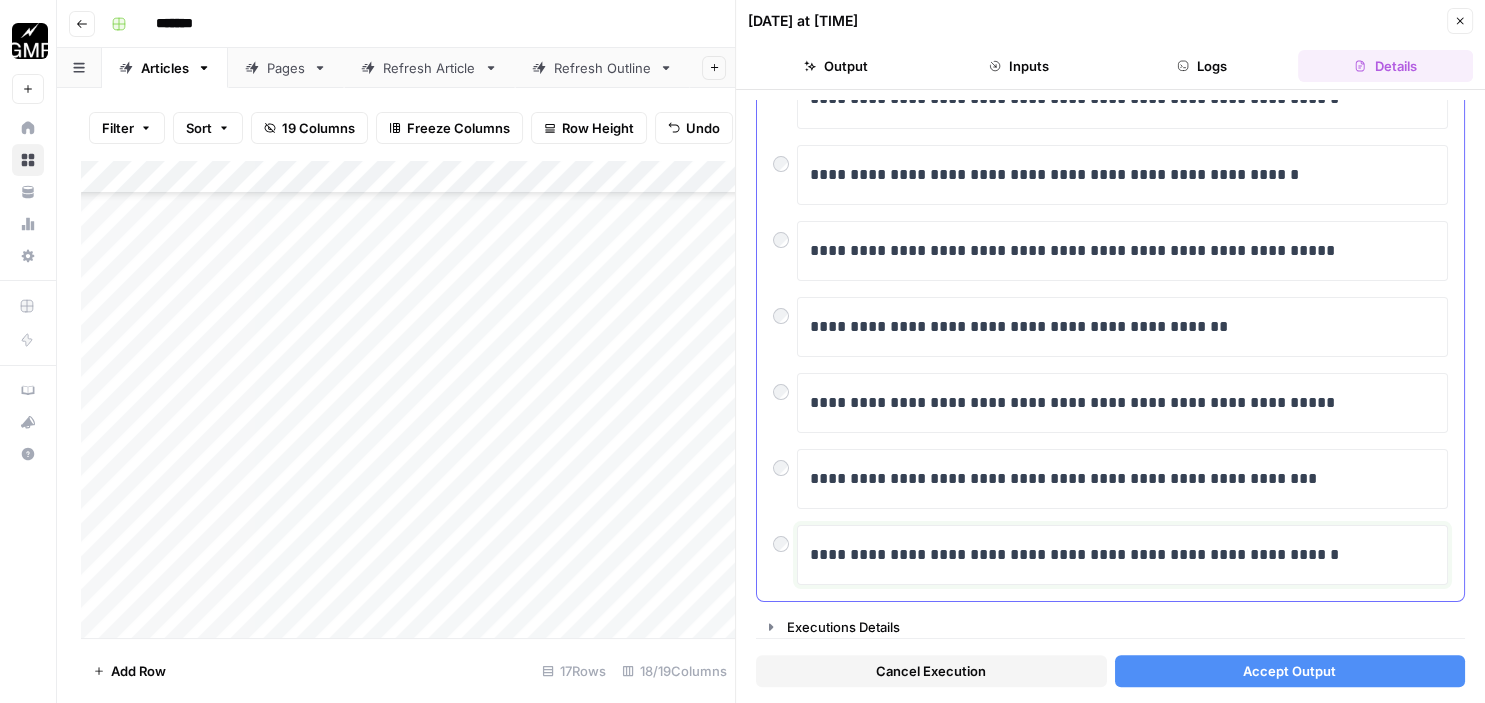 click on "**********" at bounding box center [1123, 555] 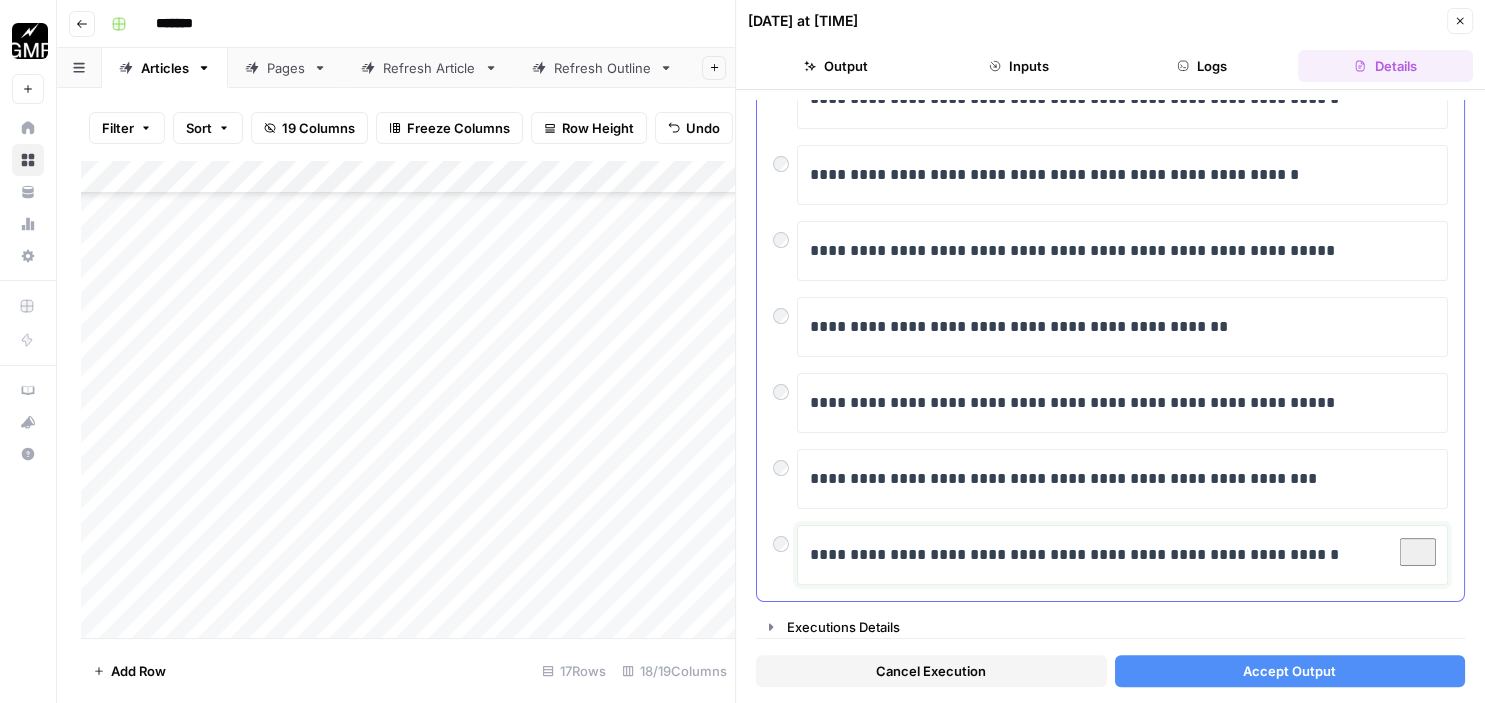 click on "**********" at bounding box center (1123, 555) 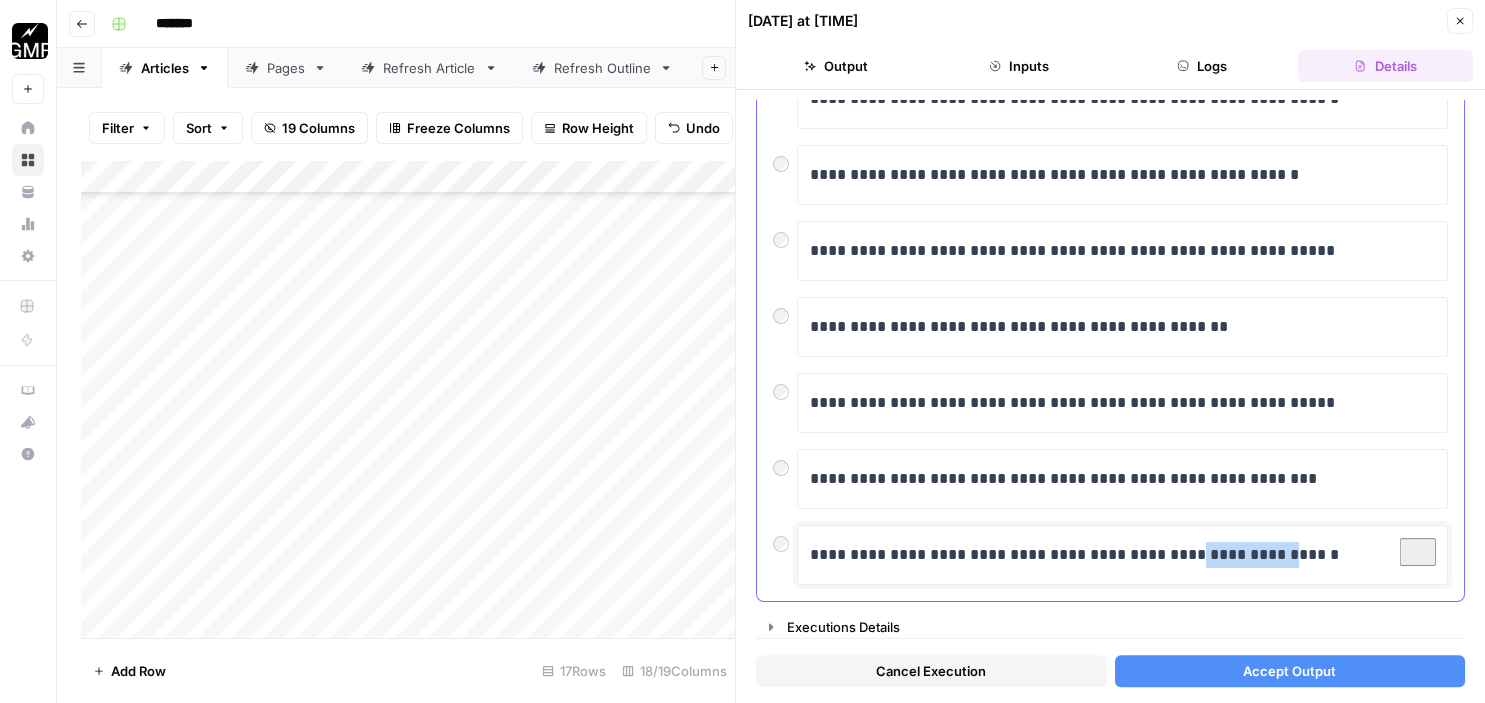 click on "**********" at bounding box center [1123, 555] 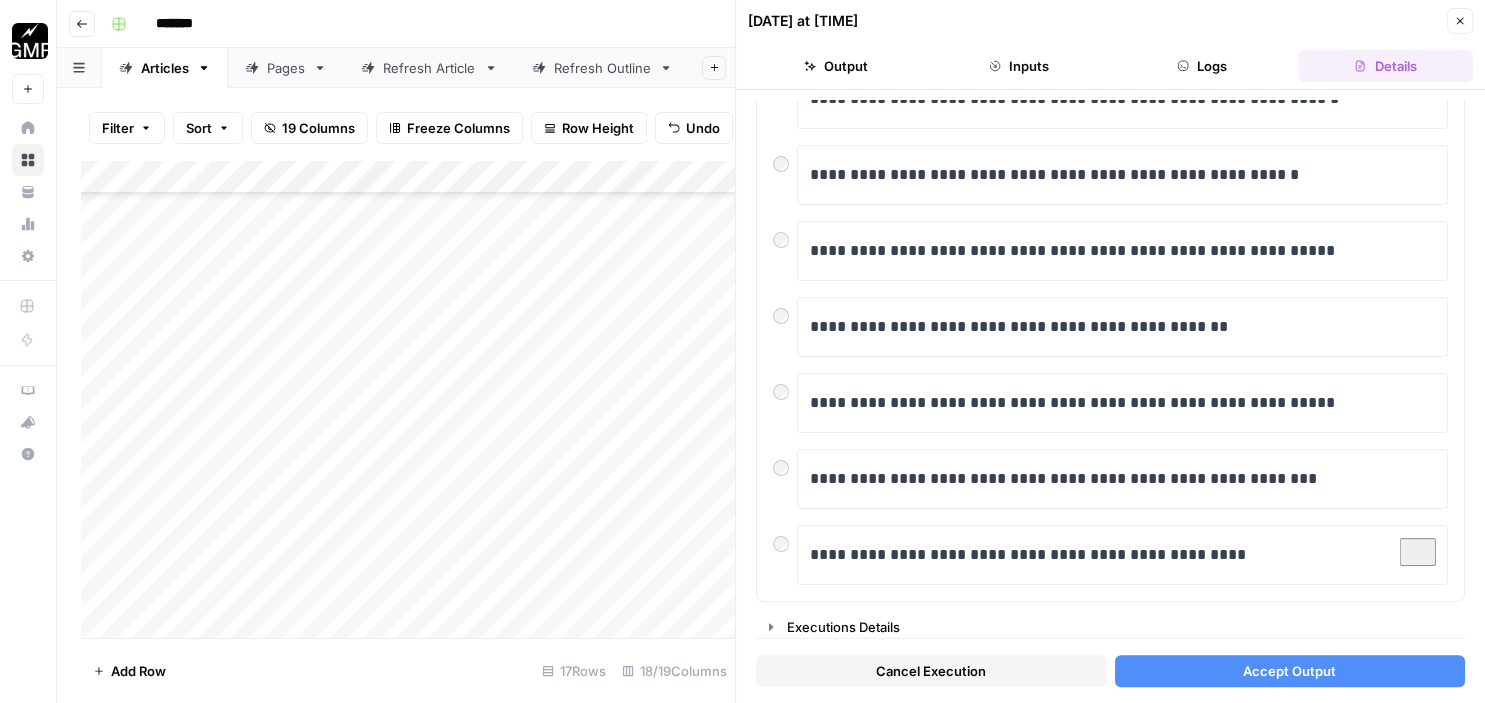 click on "Accept Output" at bounding box center (1290, 671) 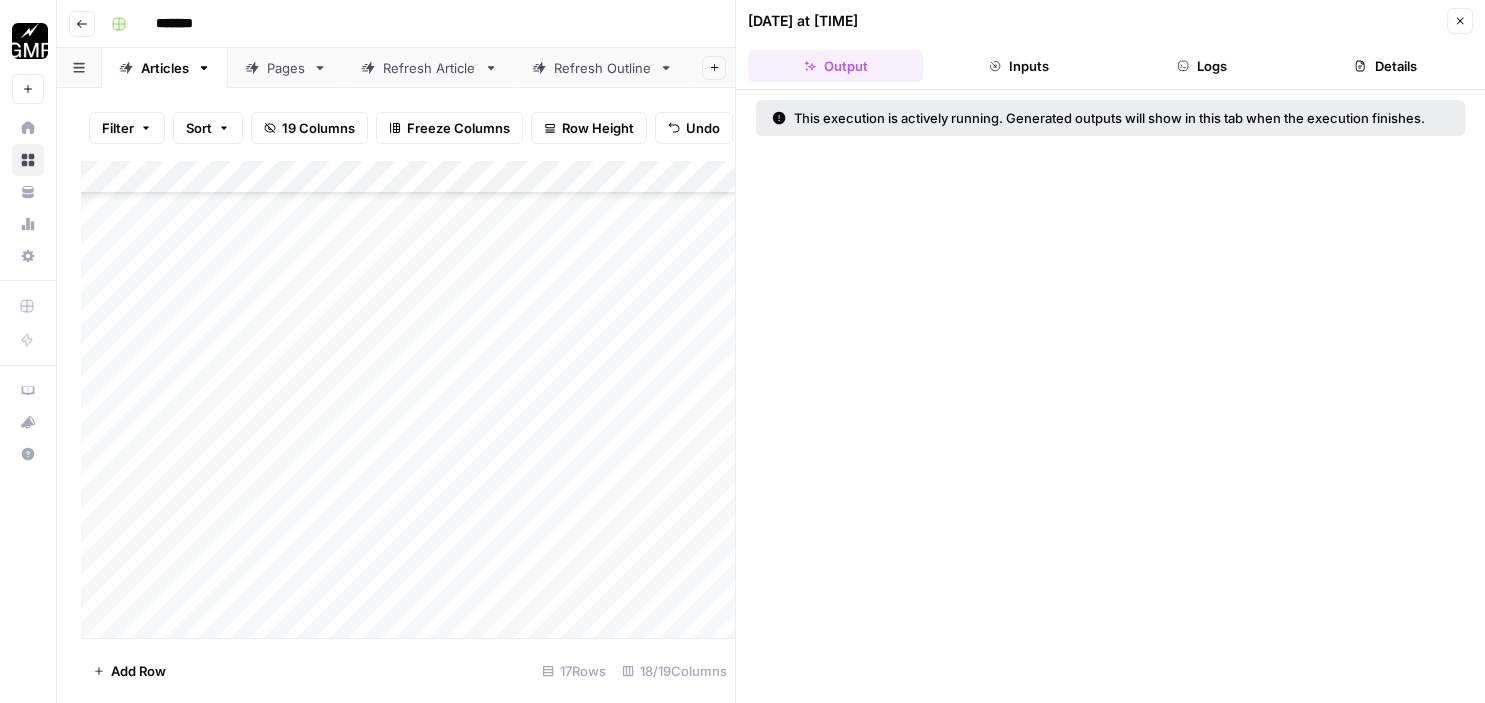 click 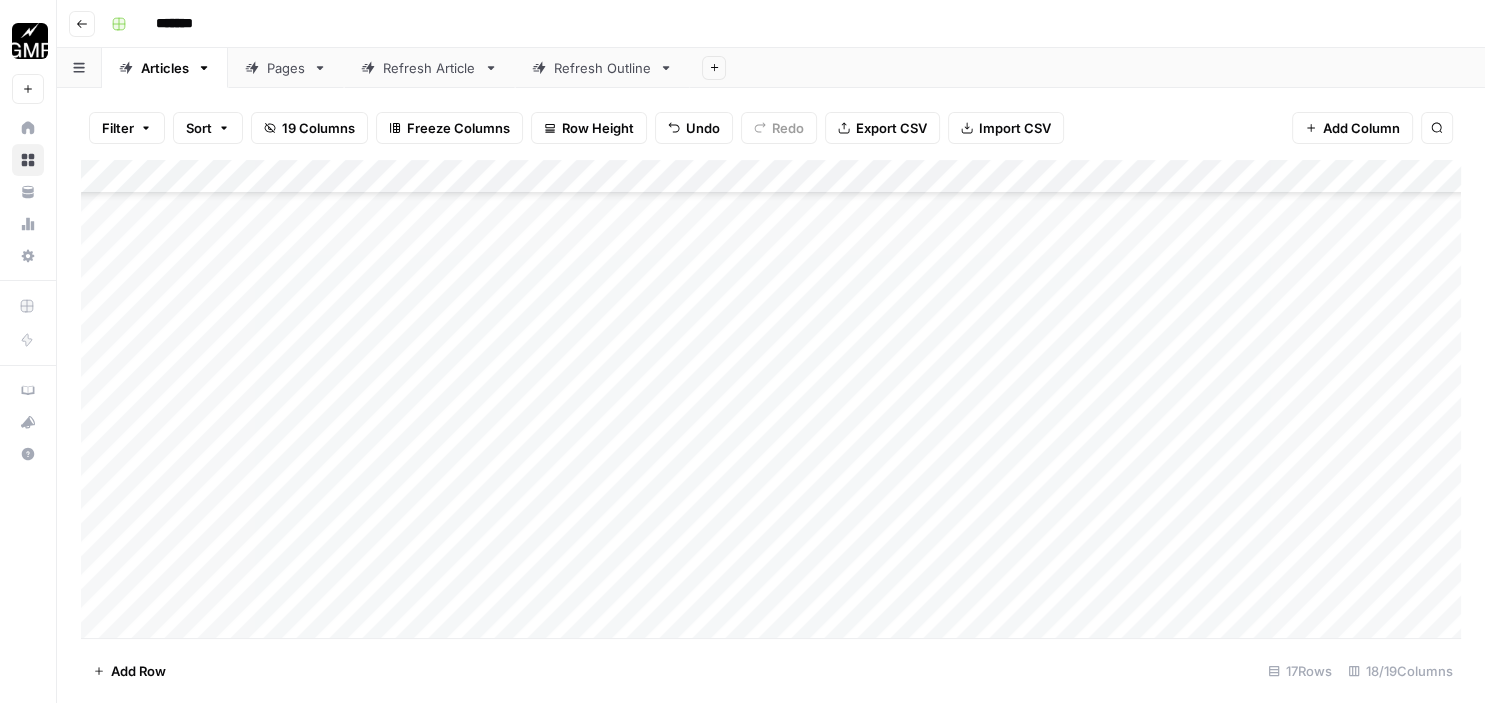 click on "Add Column" at bounding box center (771, 402) 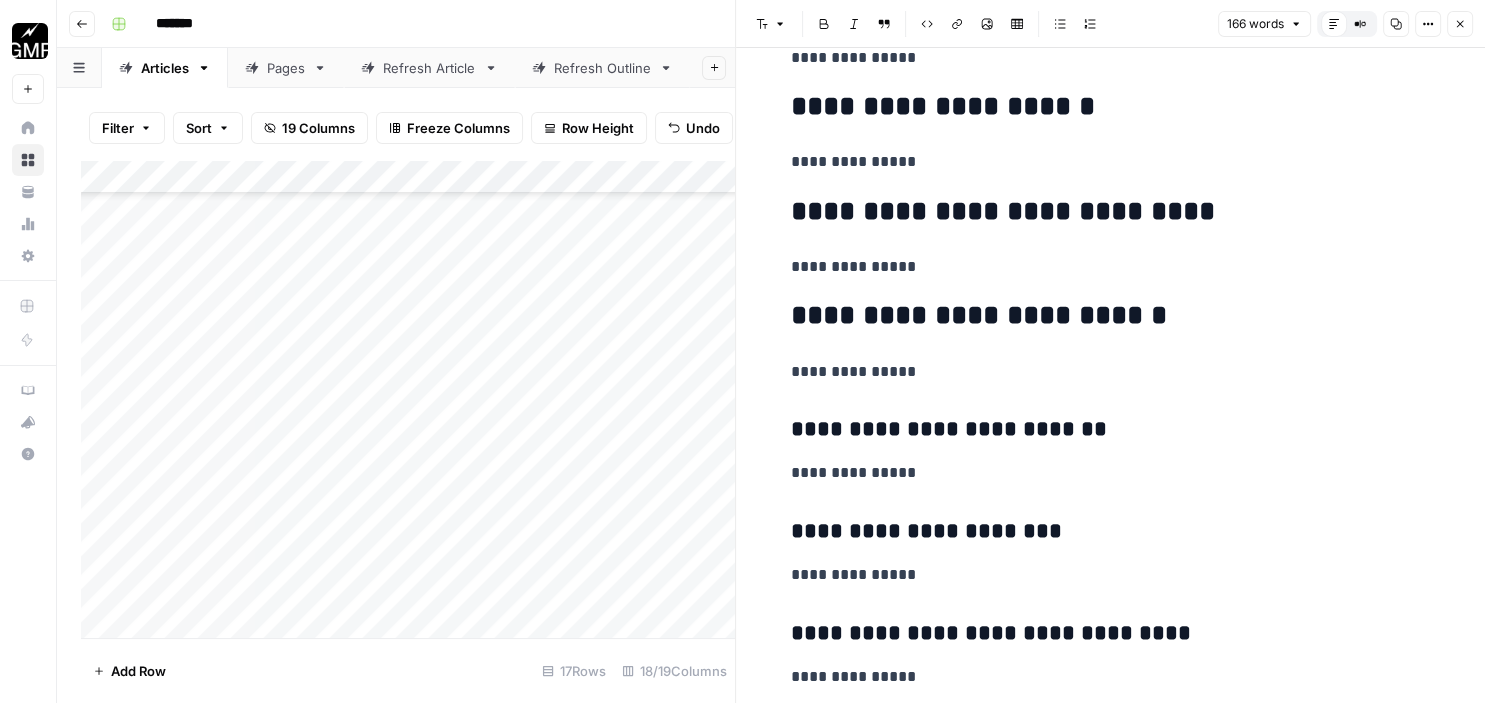 scroll, scrollTop: 1720, scrollLeft: 0, axis: vertical 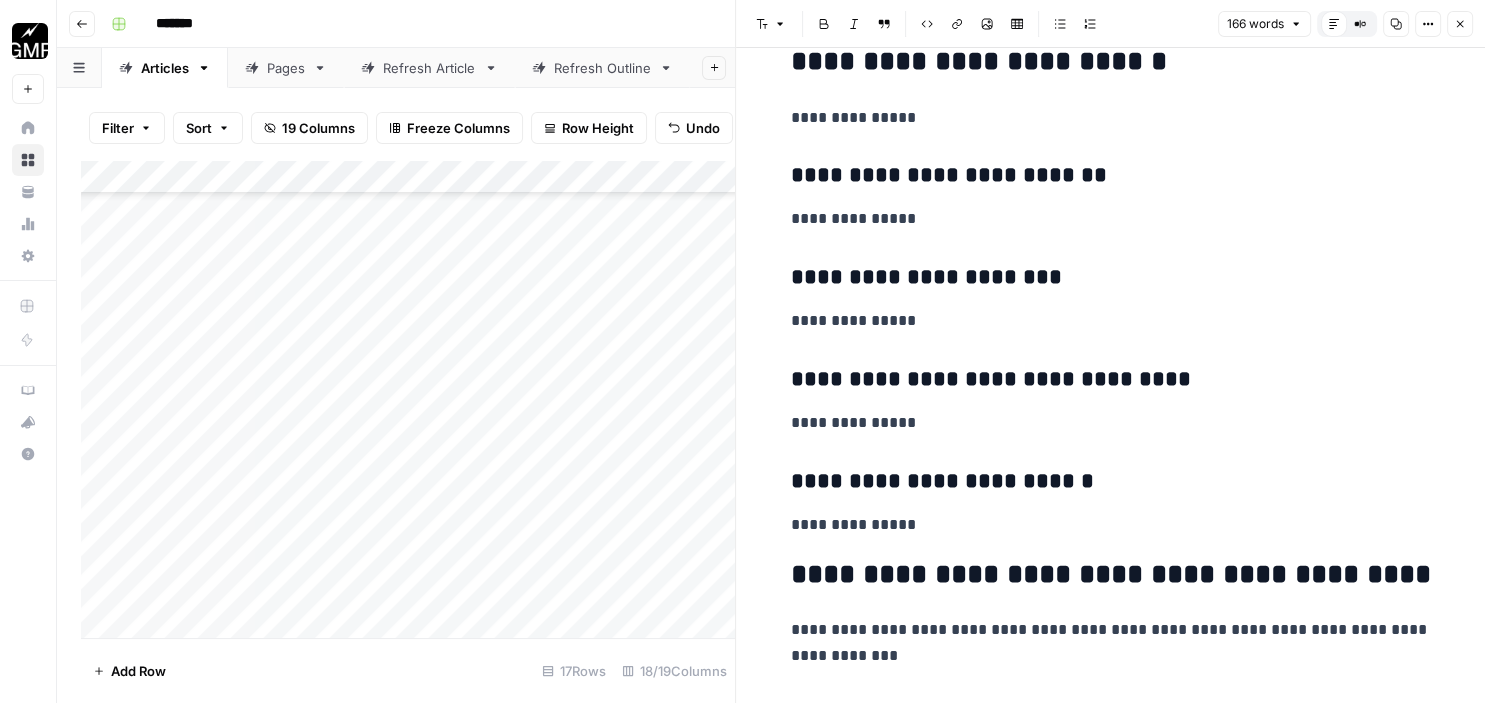 click on "**********" at bounding box center (1111, 482) 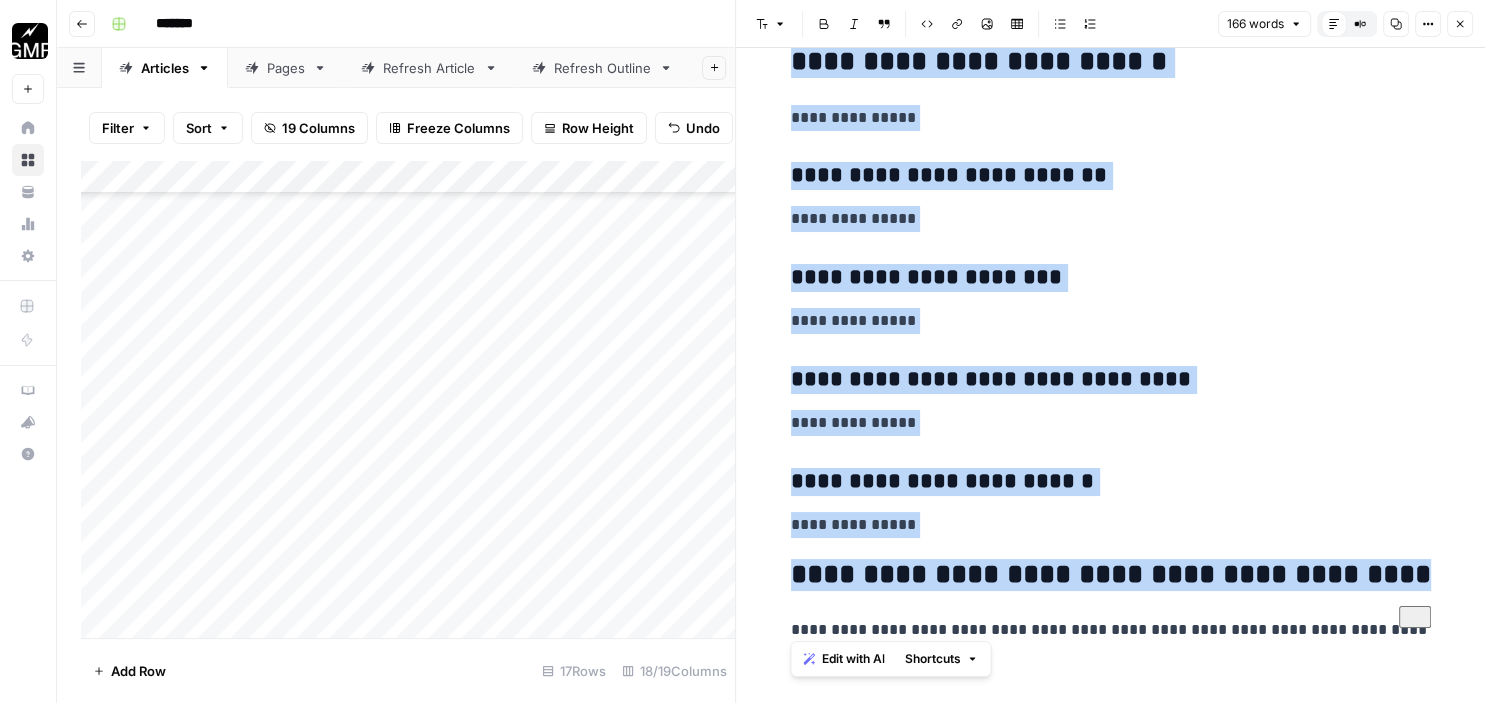copy on "**********" 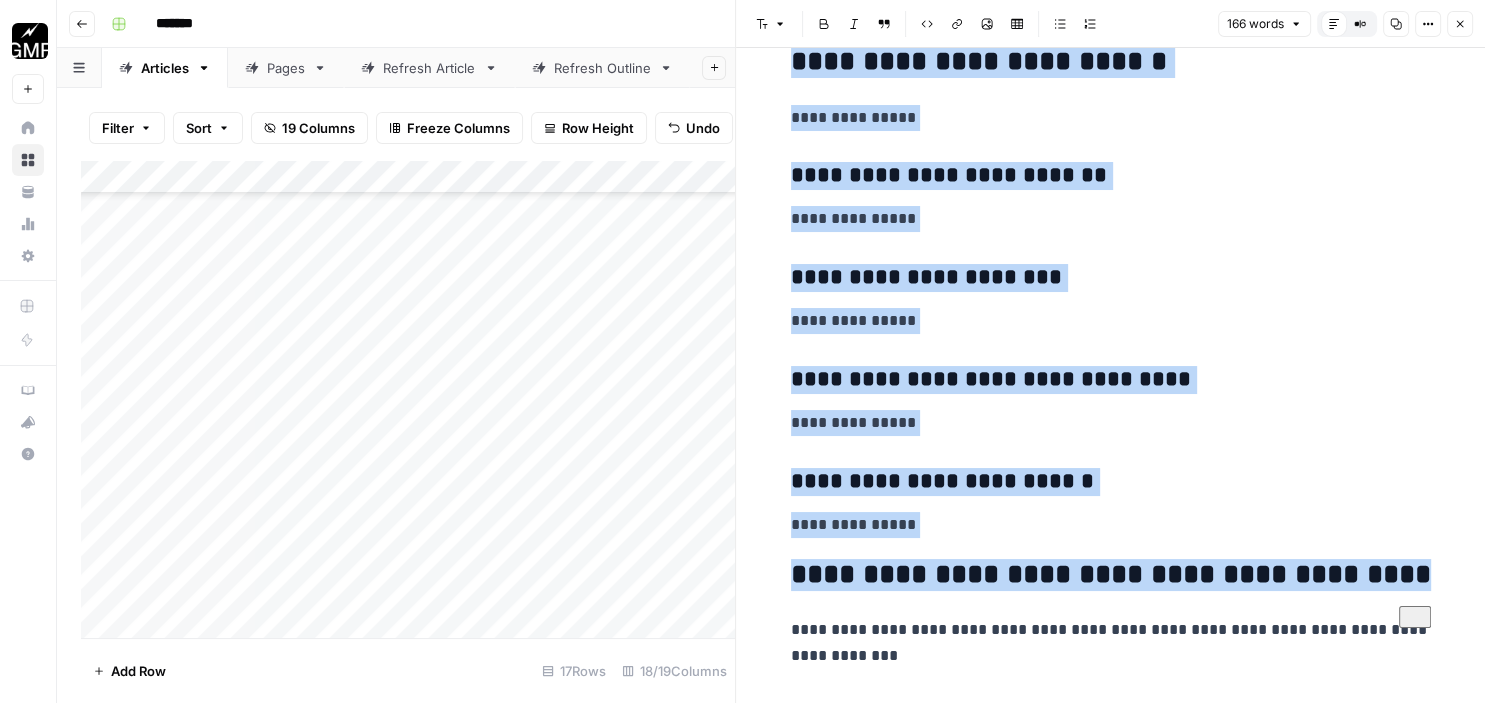 click 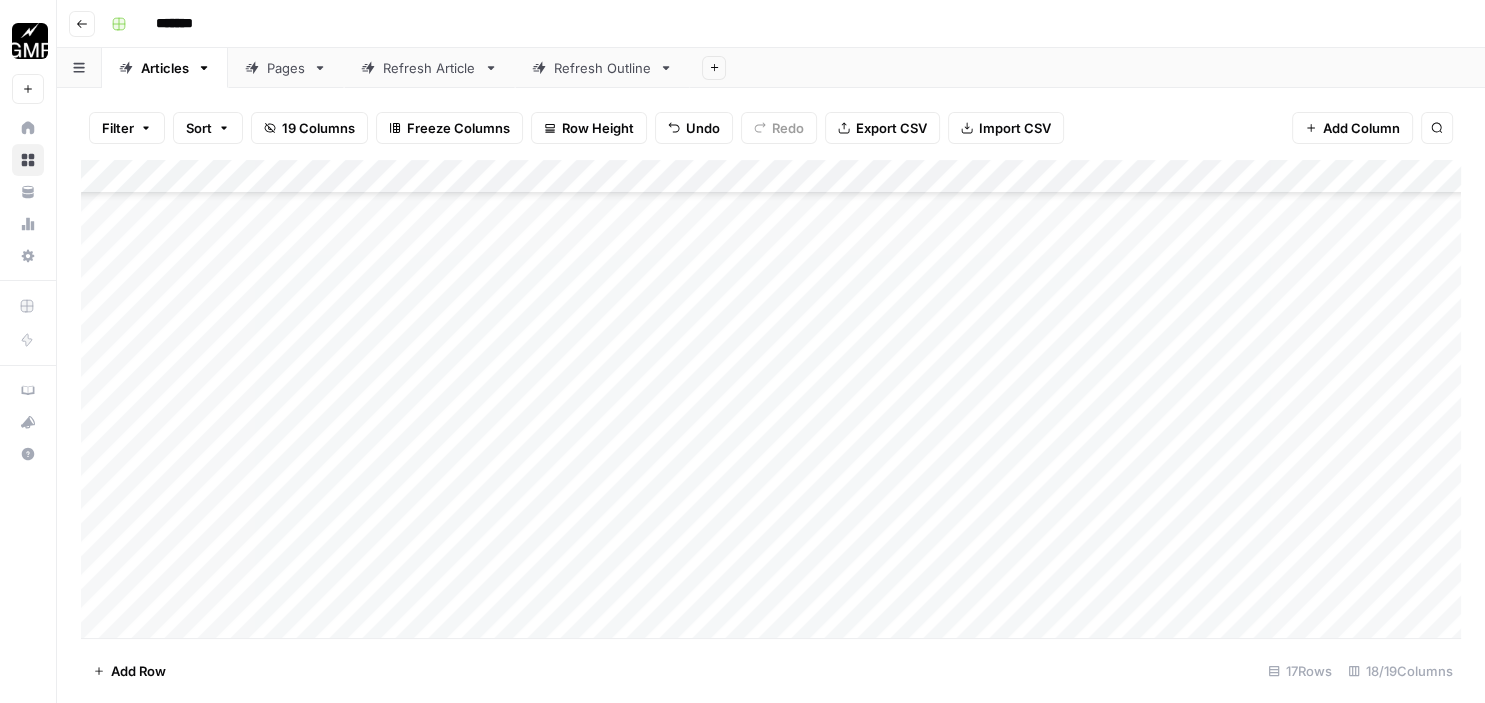 click on "Add Column" at bounding box center [771, 402] 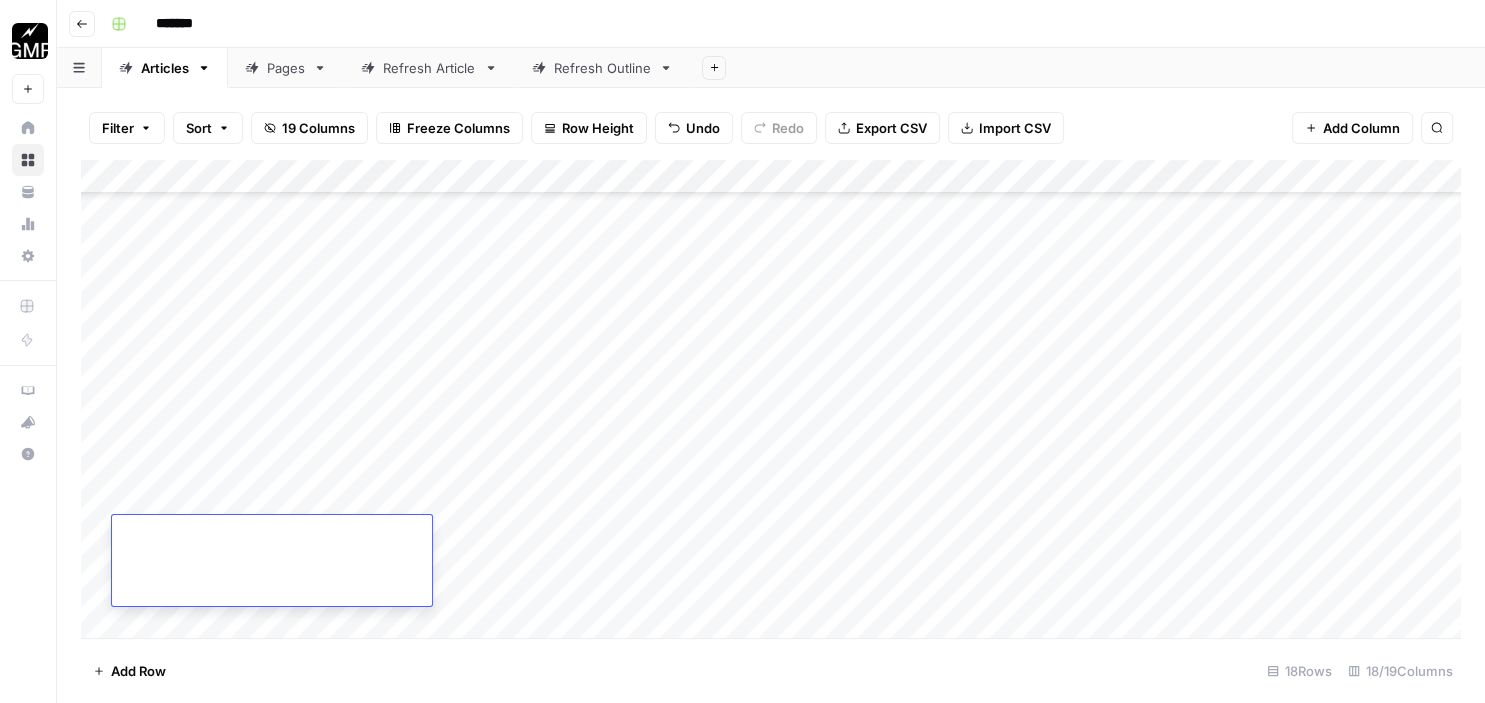 scroll, scrollTop: 1165, scrollLeft: 0, axis: vertical 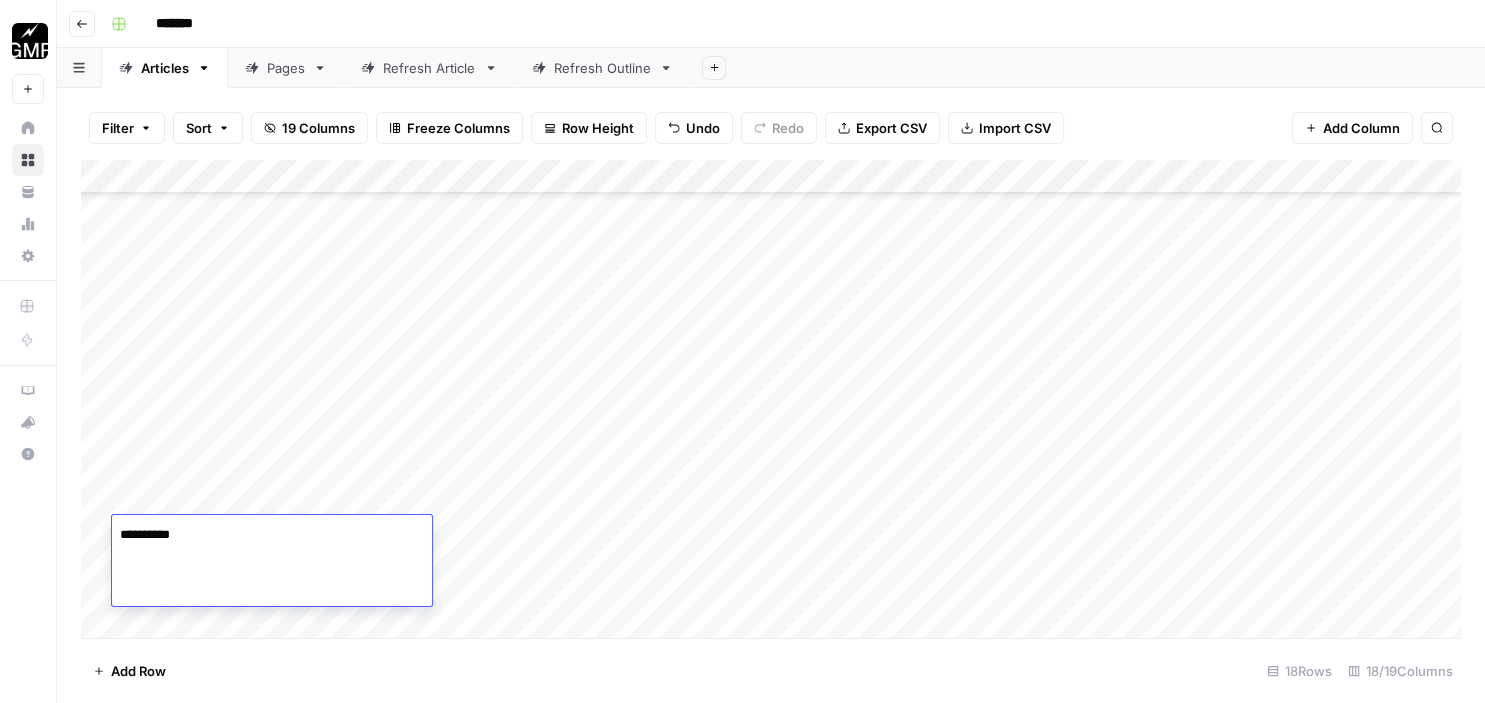 type on "**********" 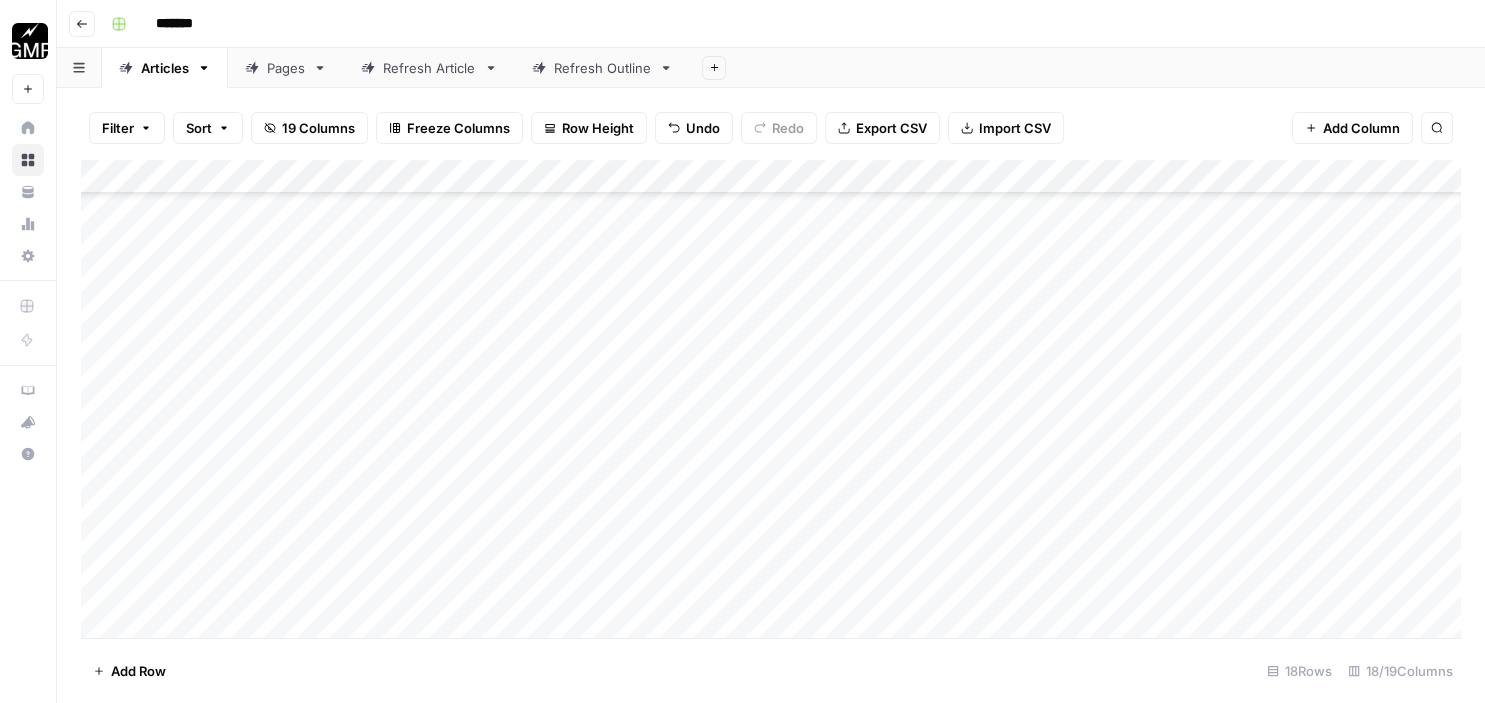 click on "Add Column" at bounding box center (771, 402) 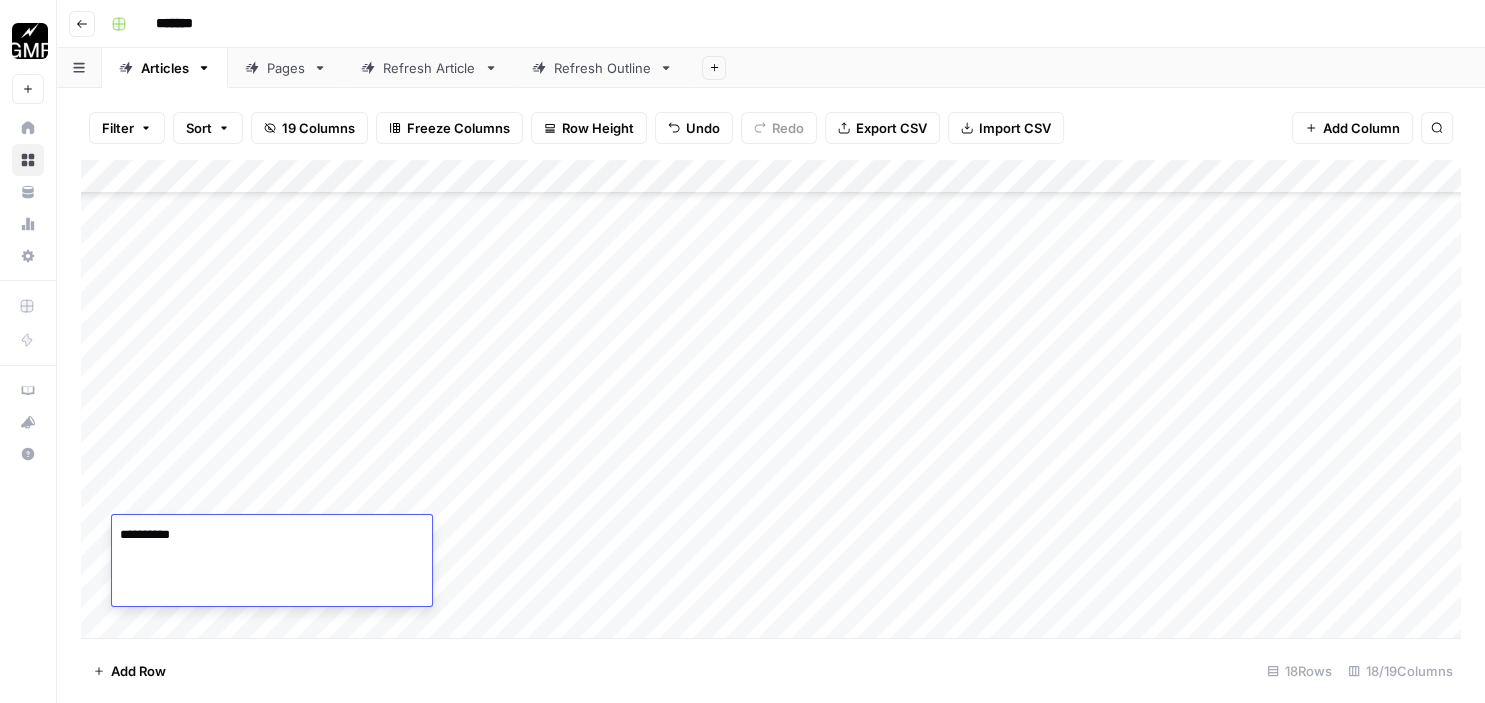 click on "**********" at bounding box center (272, 535) 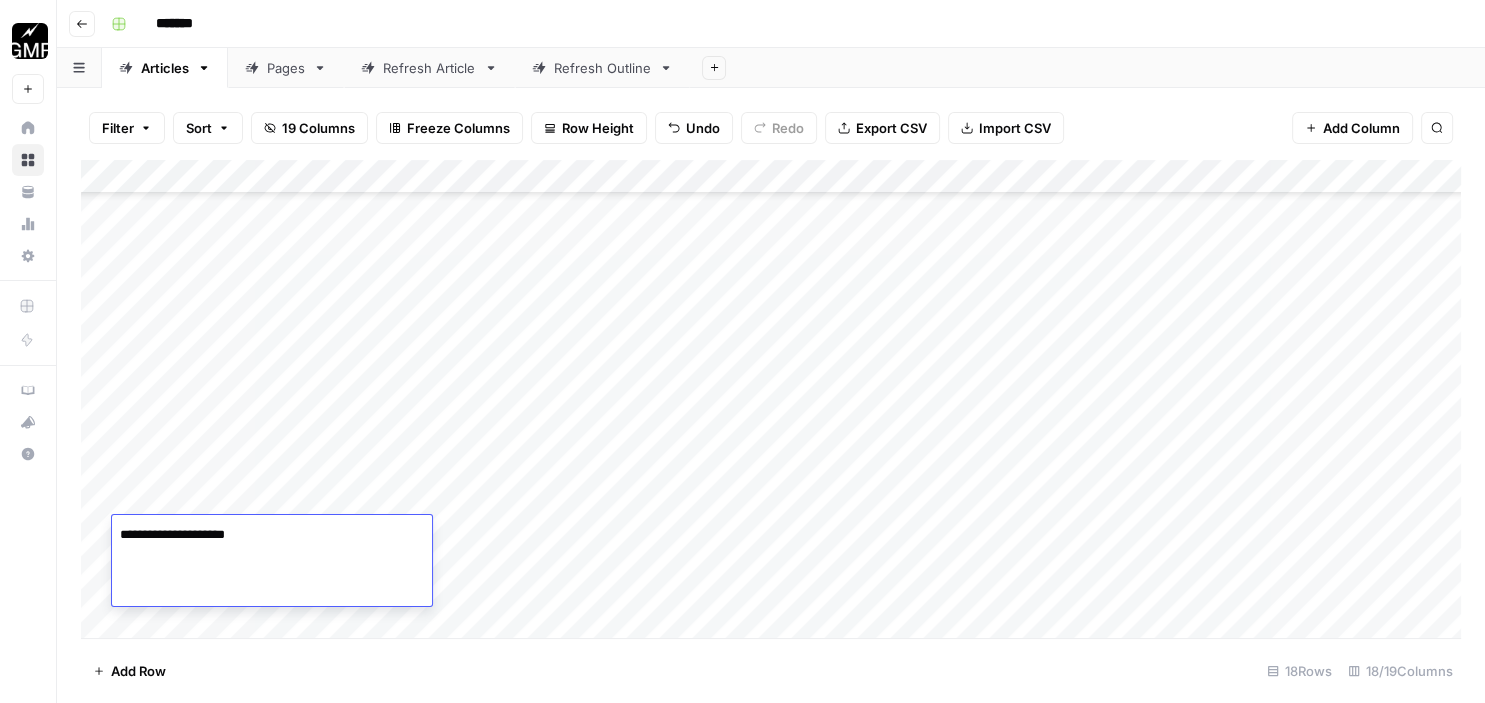 type on "**********" 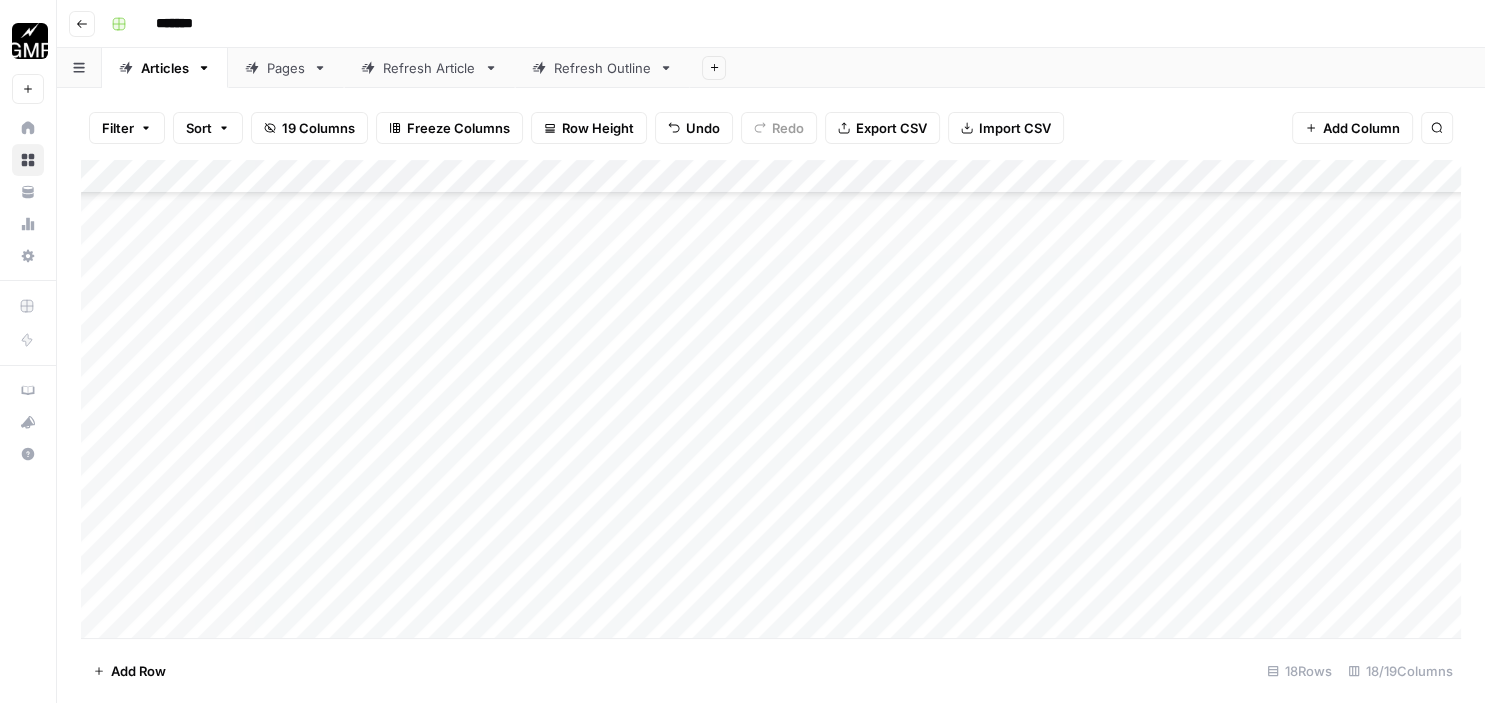 click on "Add Column" at bounding box center [771, 402] 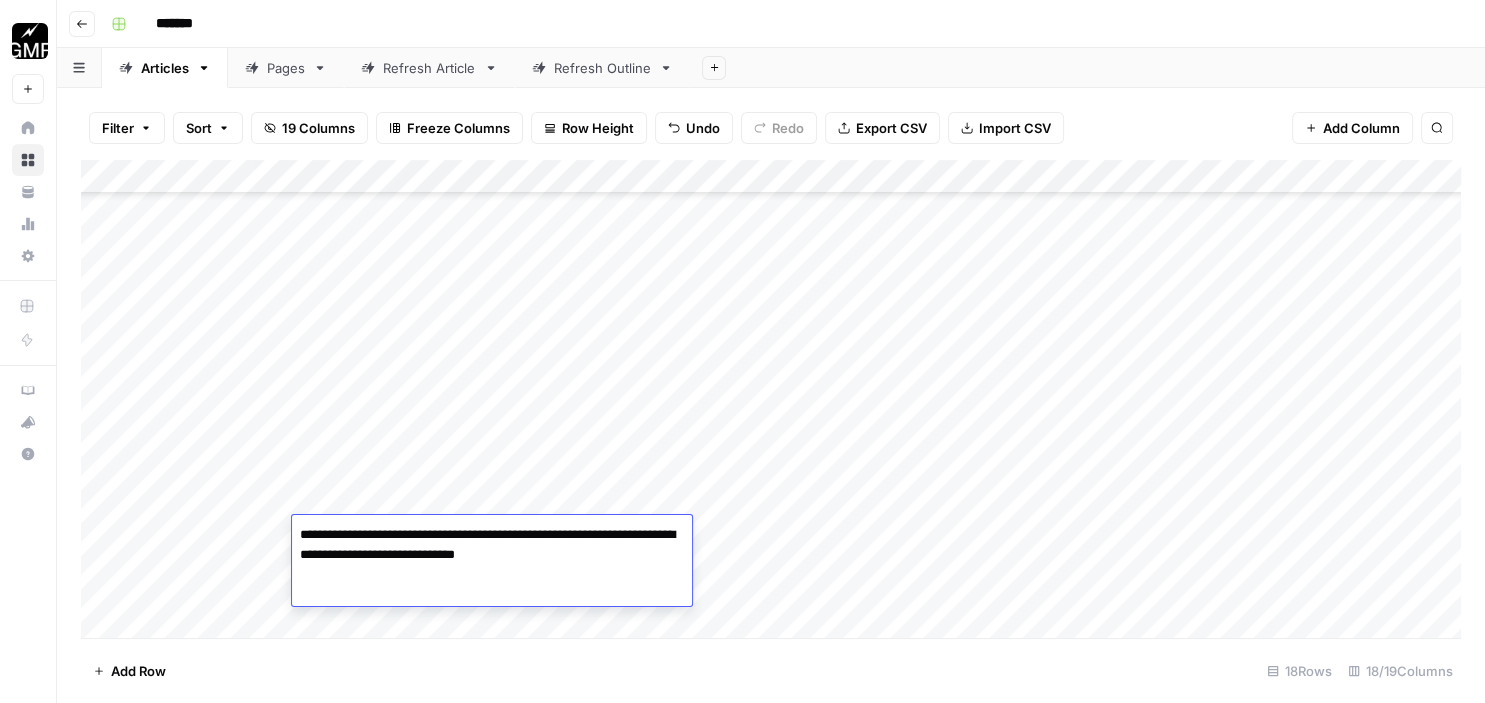 click on "**********" at bounding box center [492, 545] 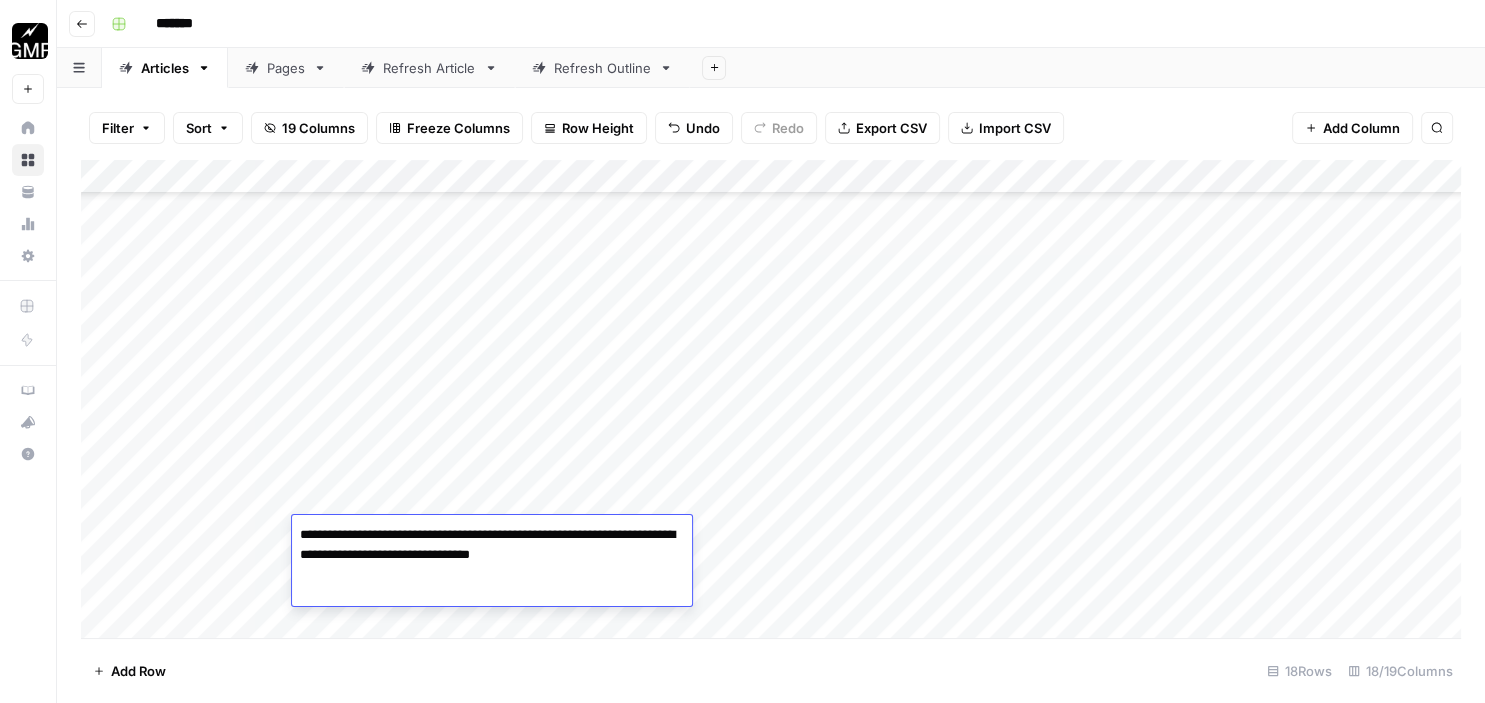 click on "**********" at bounding box center [492, 545] 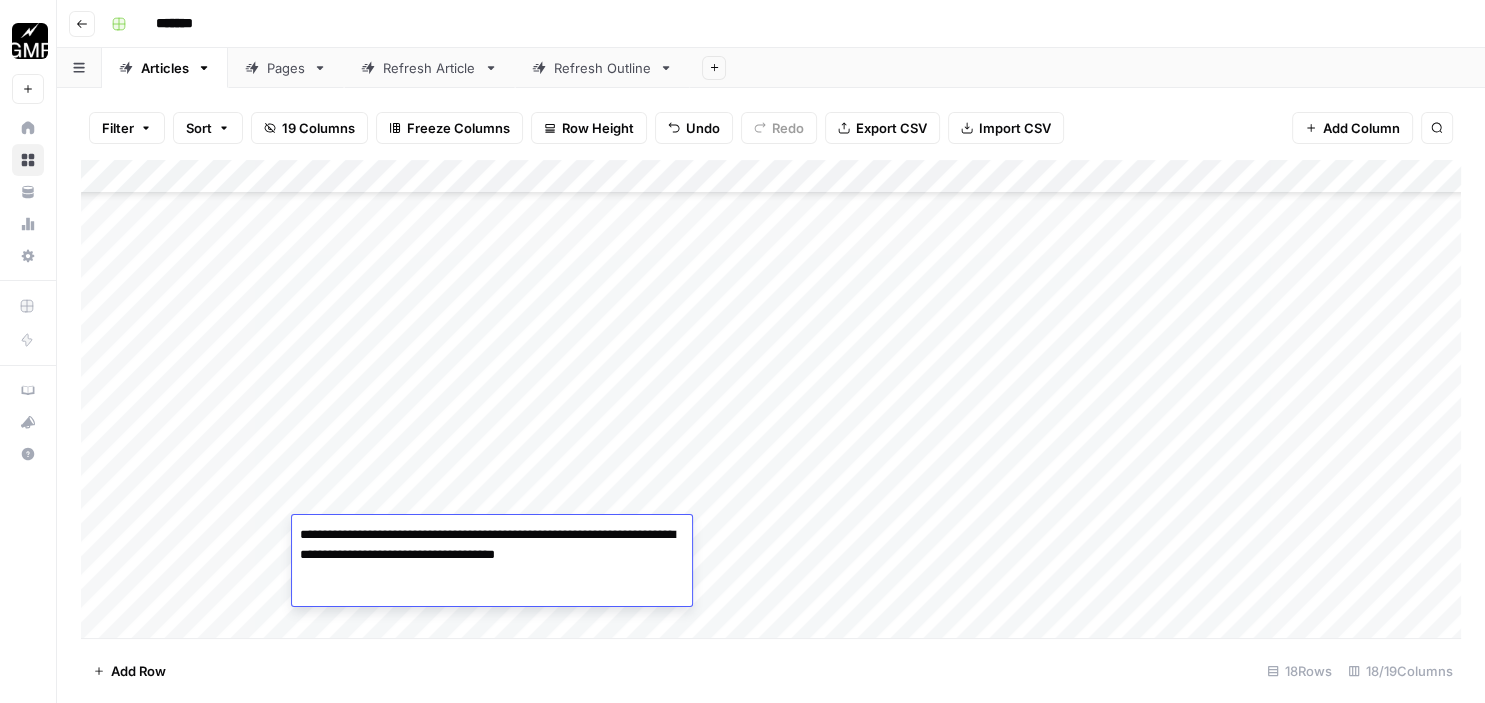 type on "**********" 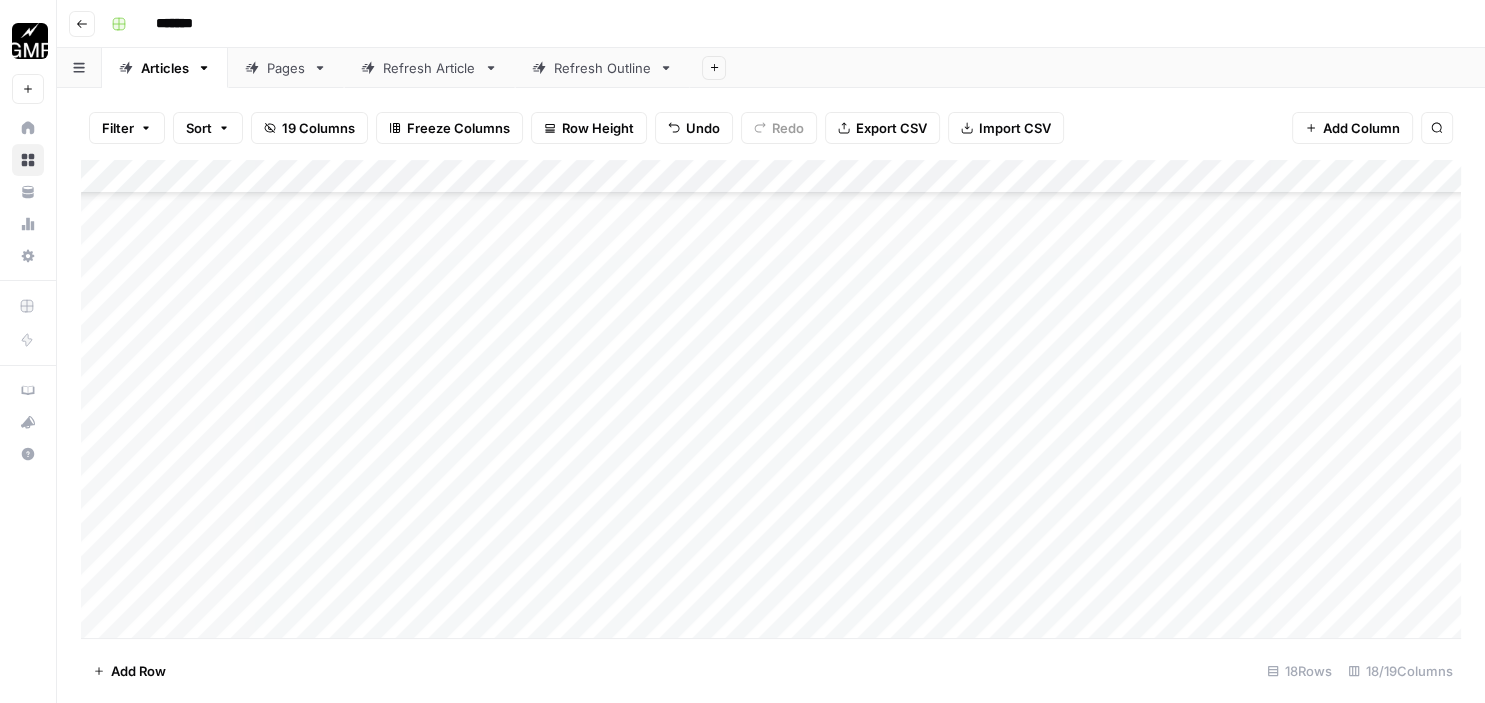 click on "Add Column" at bounding box center [771, 402] 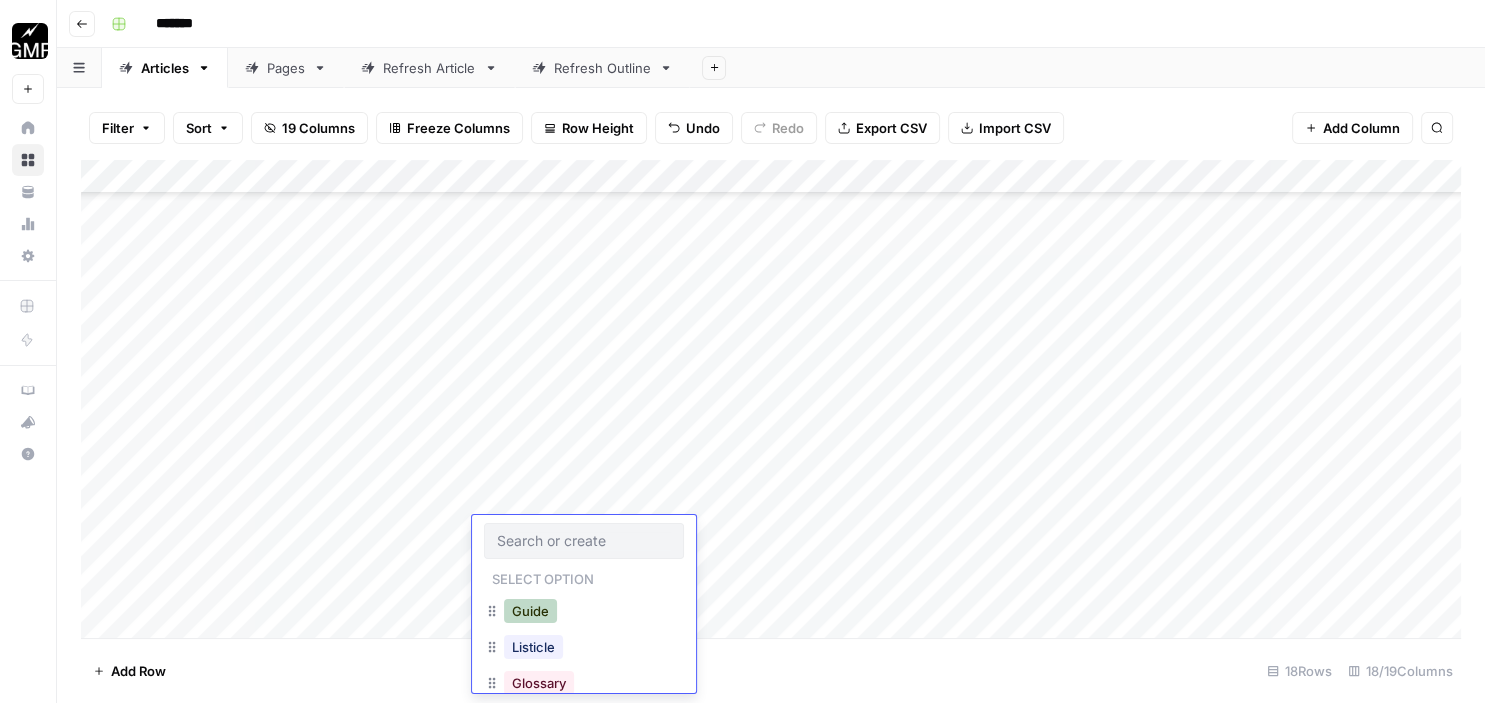 click on "Guide" at bounding box center [530, 611] 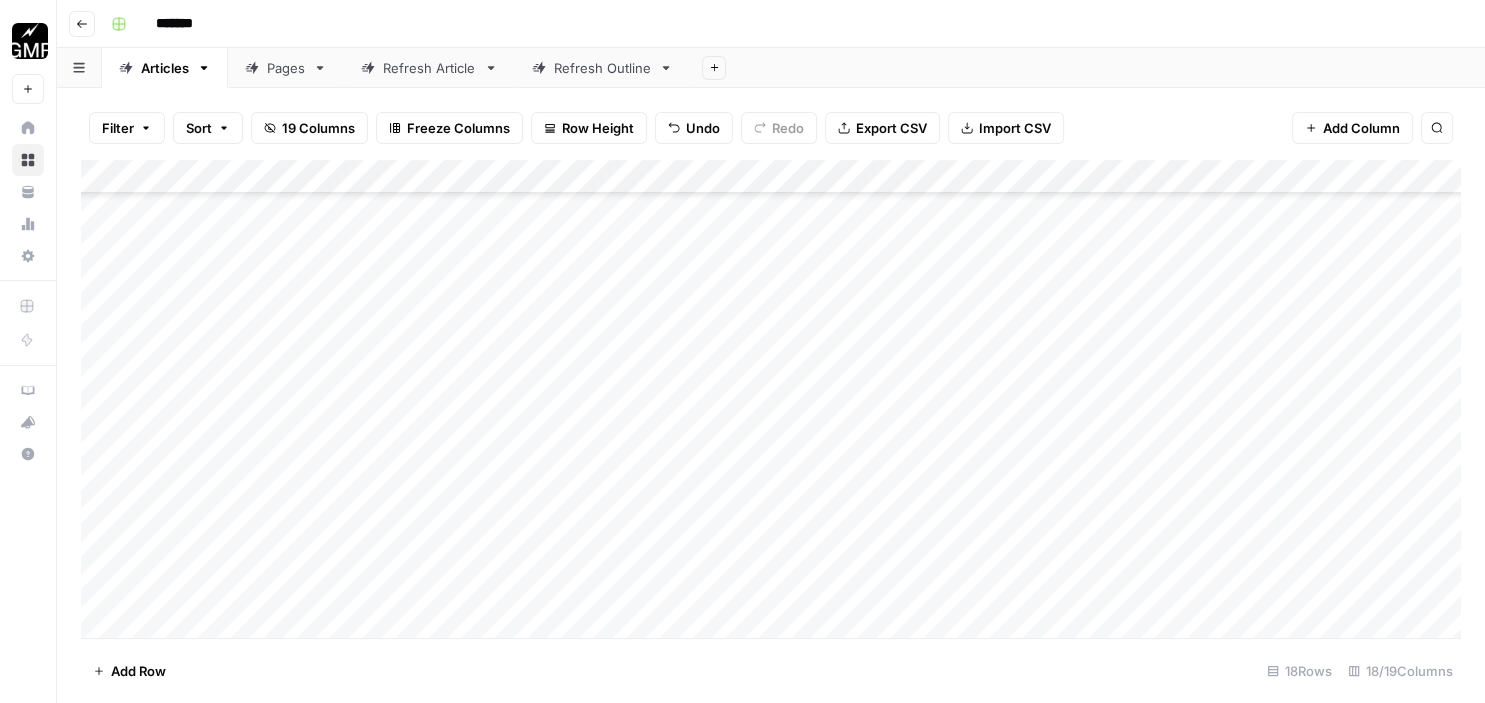 click on "Add Column" at bounding box center (771, 402) 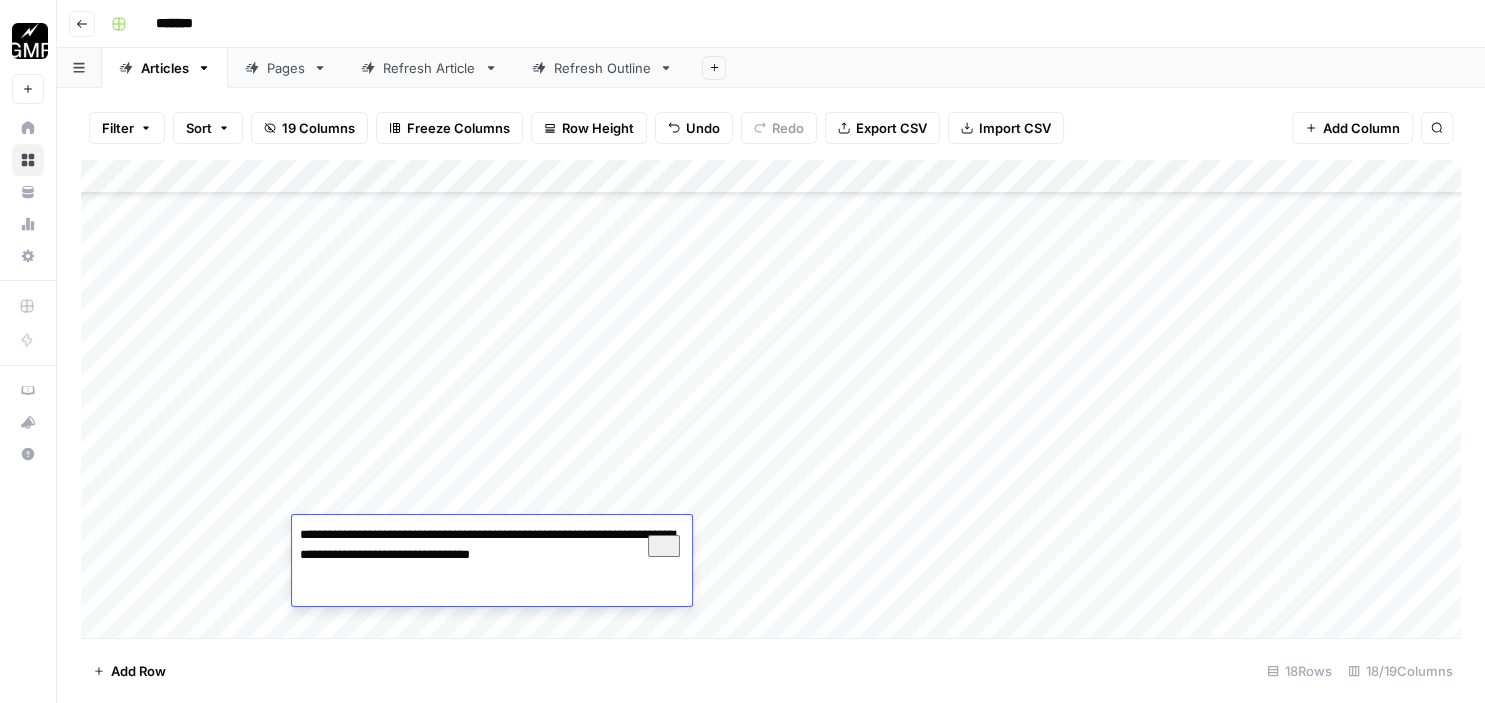 click on "**********" at bounding box center [492, 545] 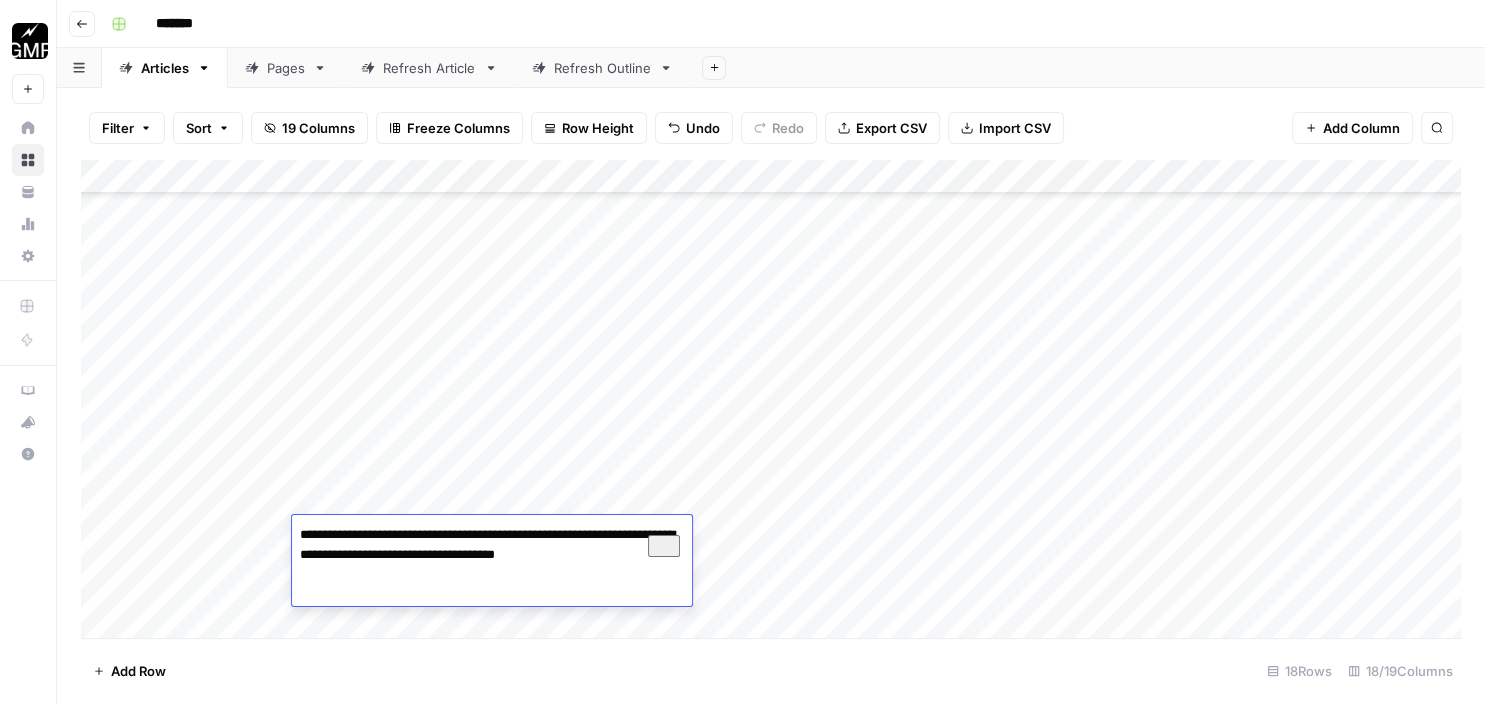 paste on "**********" 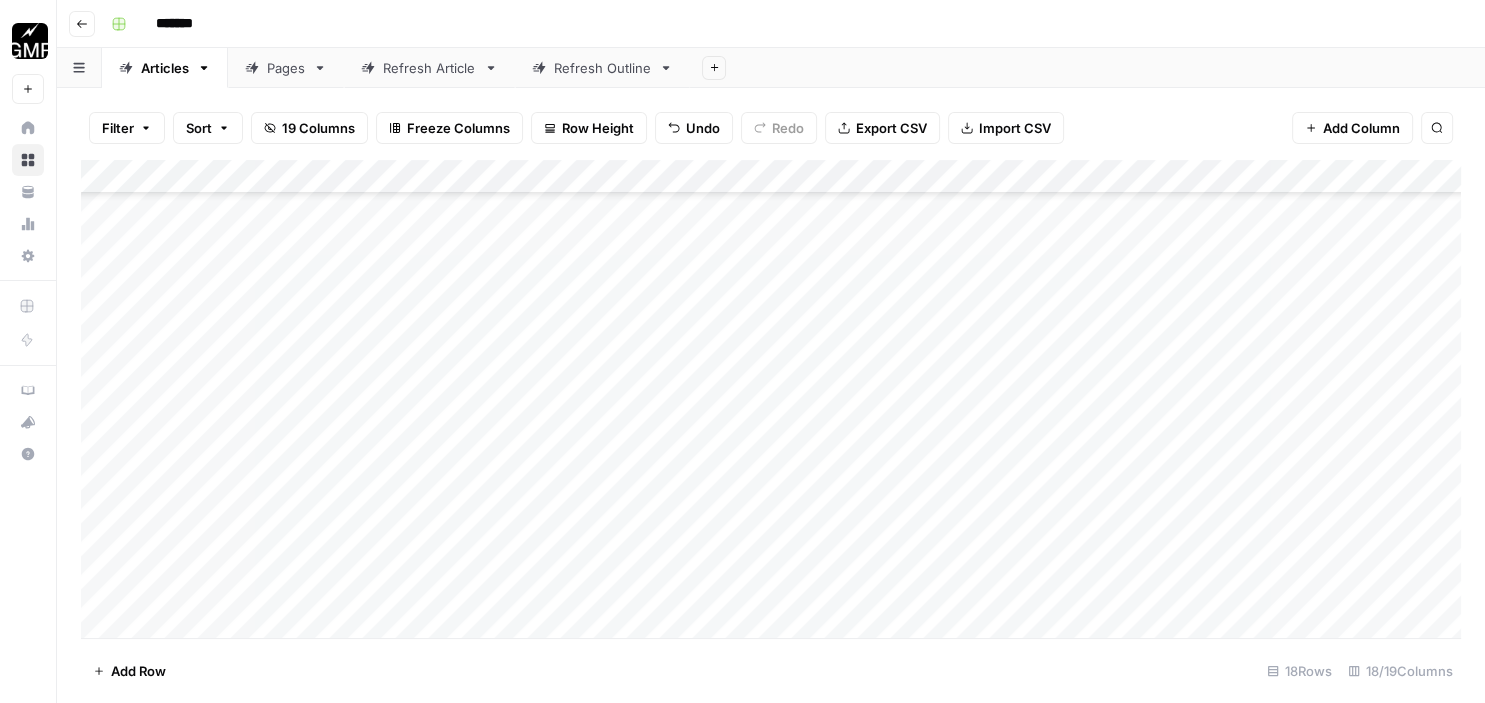 click on "Add Column" at bounding box center (771, 402) 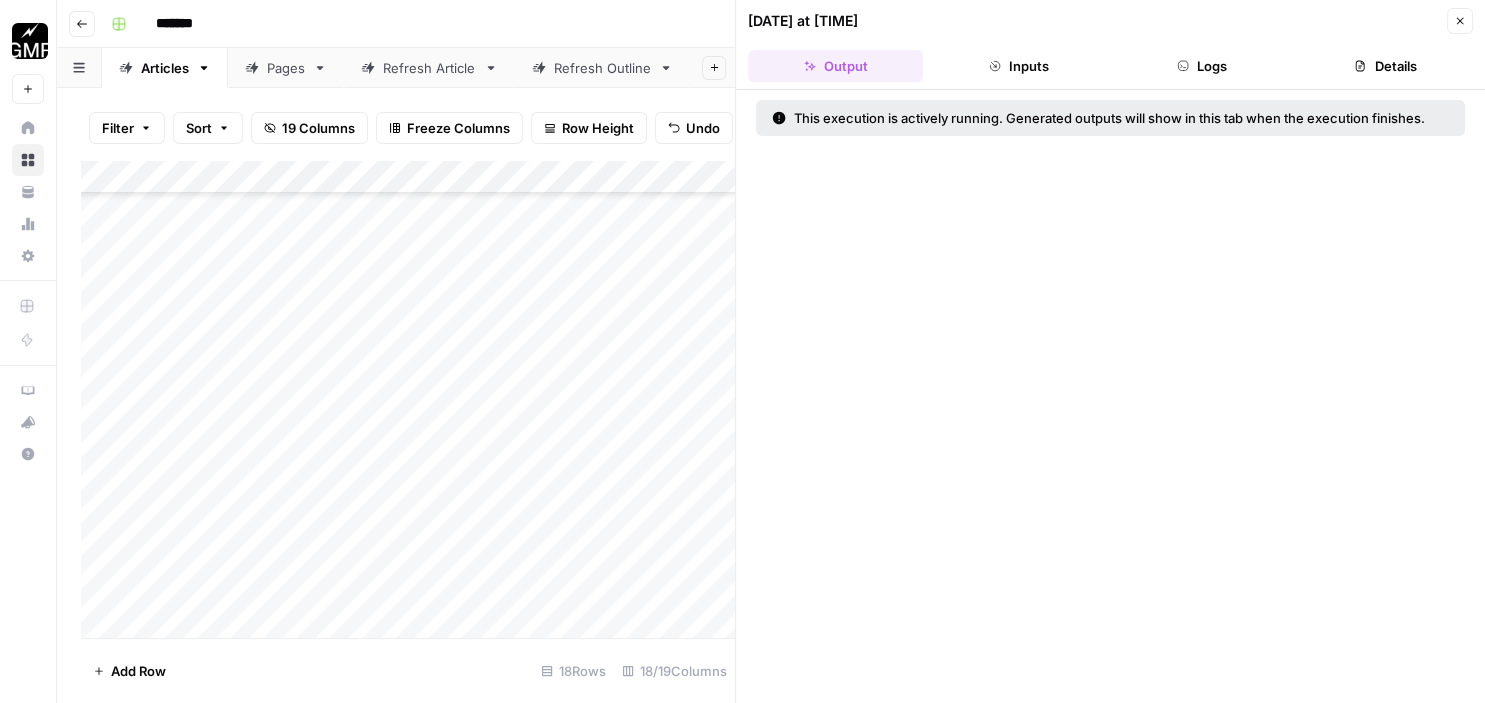 click on "Close" at bounding box center (1460, 21) 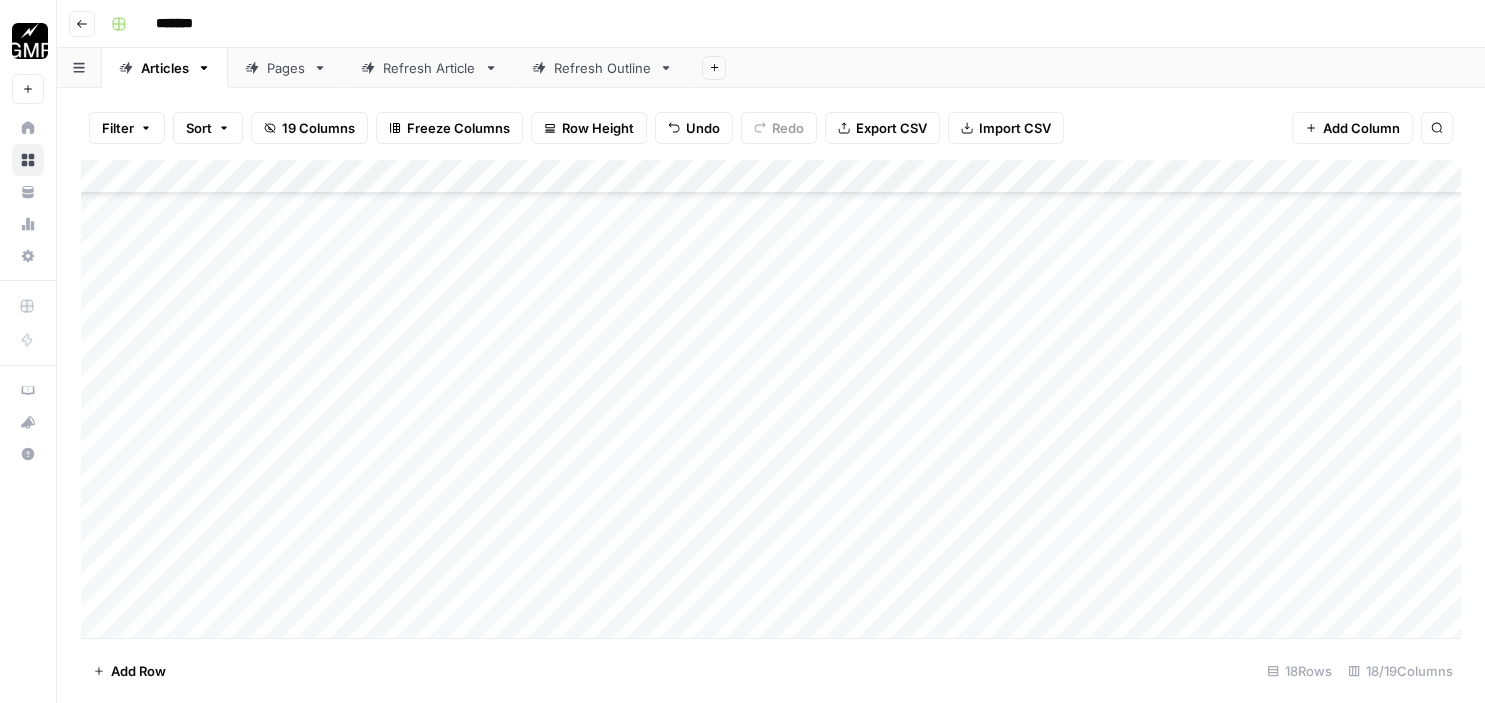 click on "Add Column" at bounding box center [771, 402] 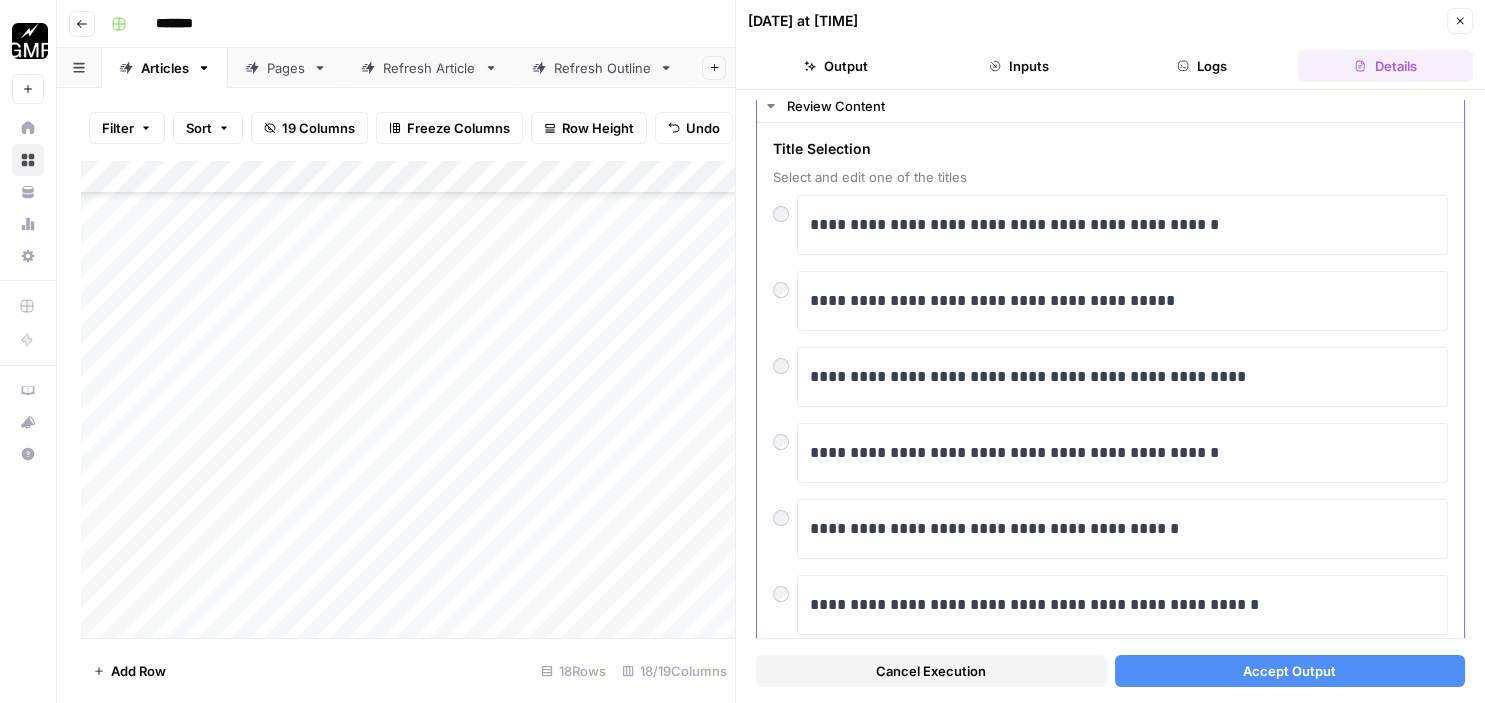 scroll, scrollTop: 53, scrollLeft: 0, axis: vertical 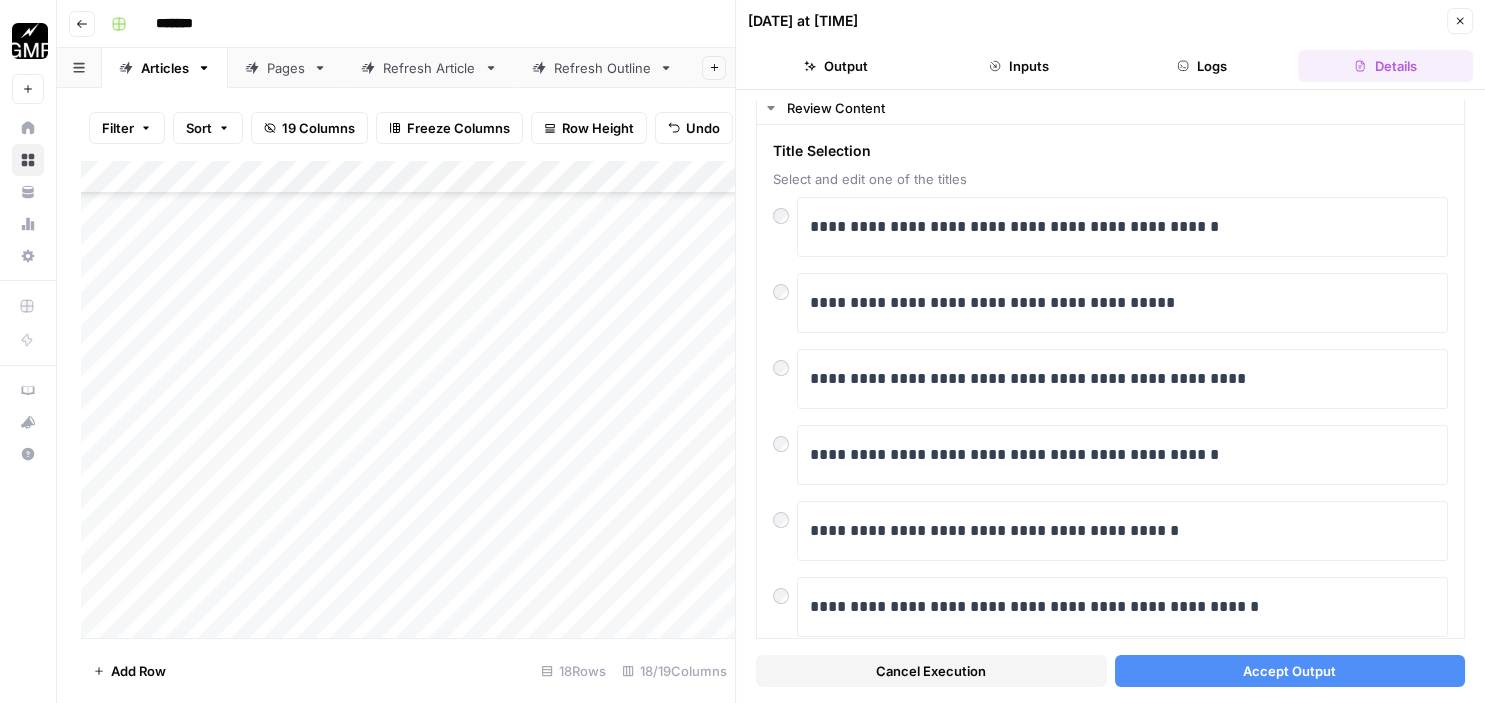 click on "Accept Output" at bounding box center [1289, 671] 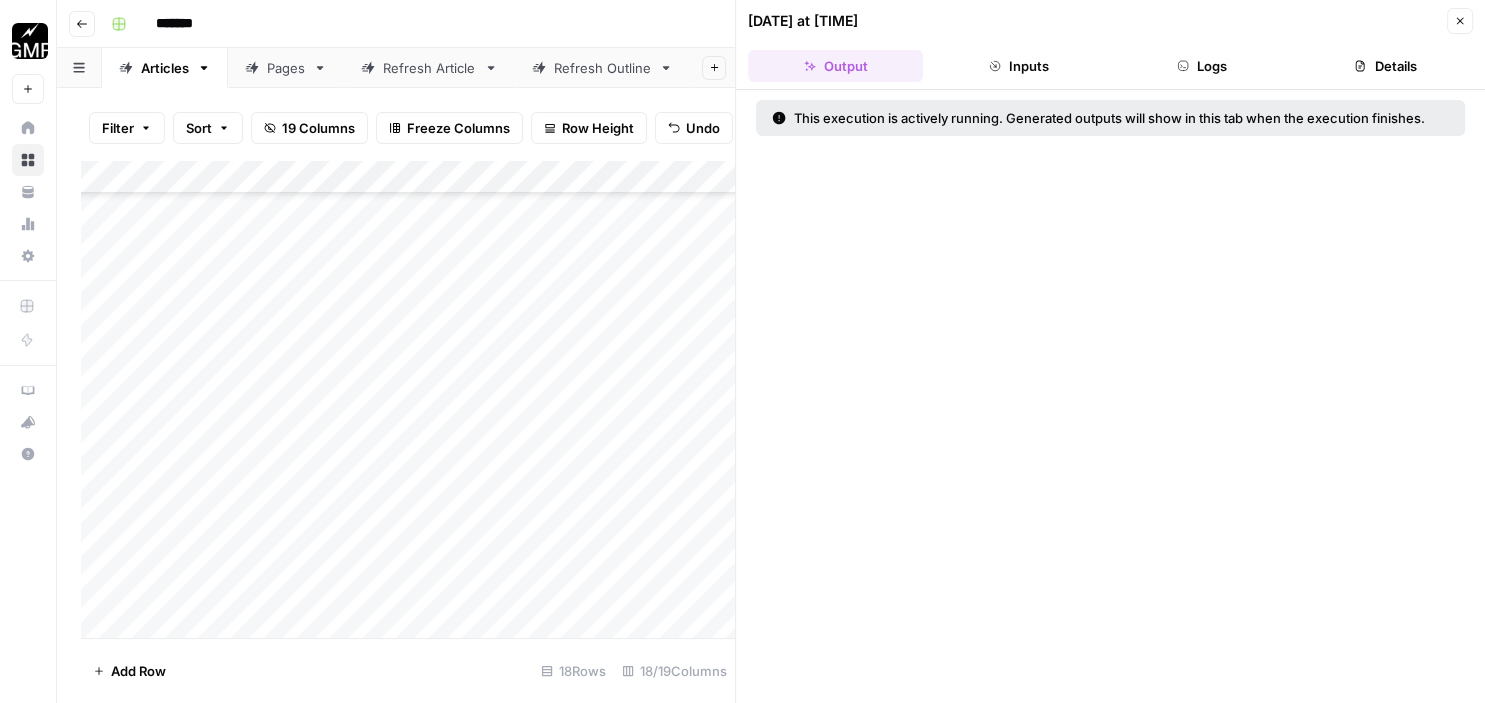 click 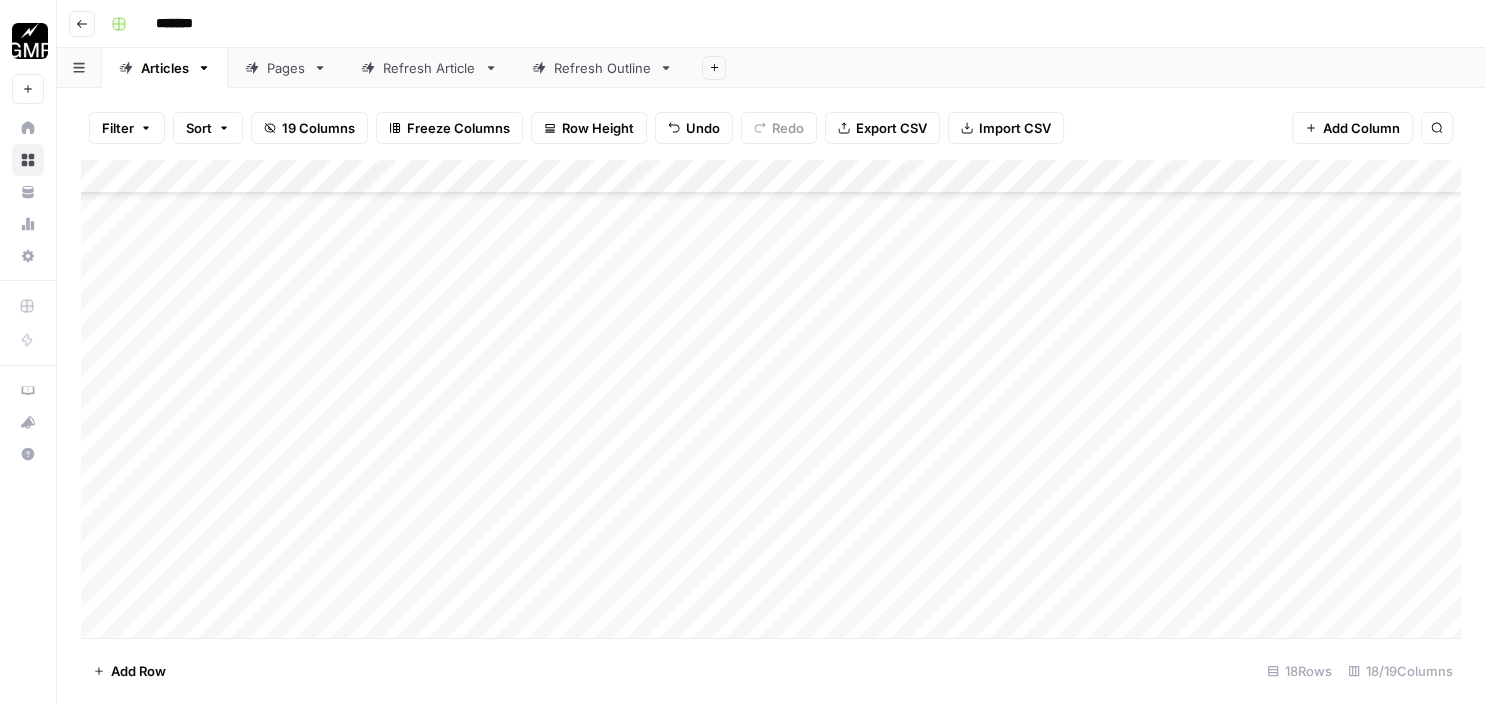 click on "Add Column" at bounding box center (771, 402) 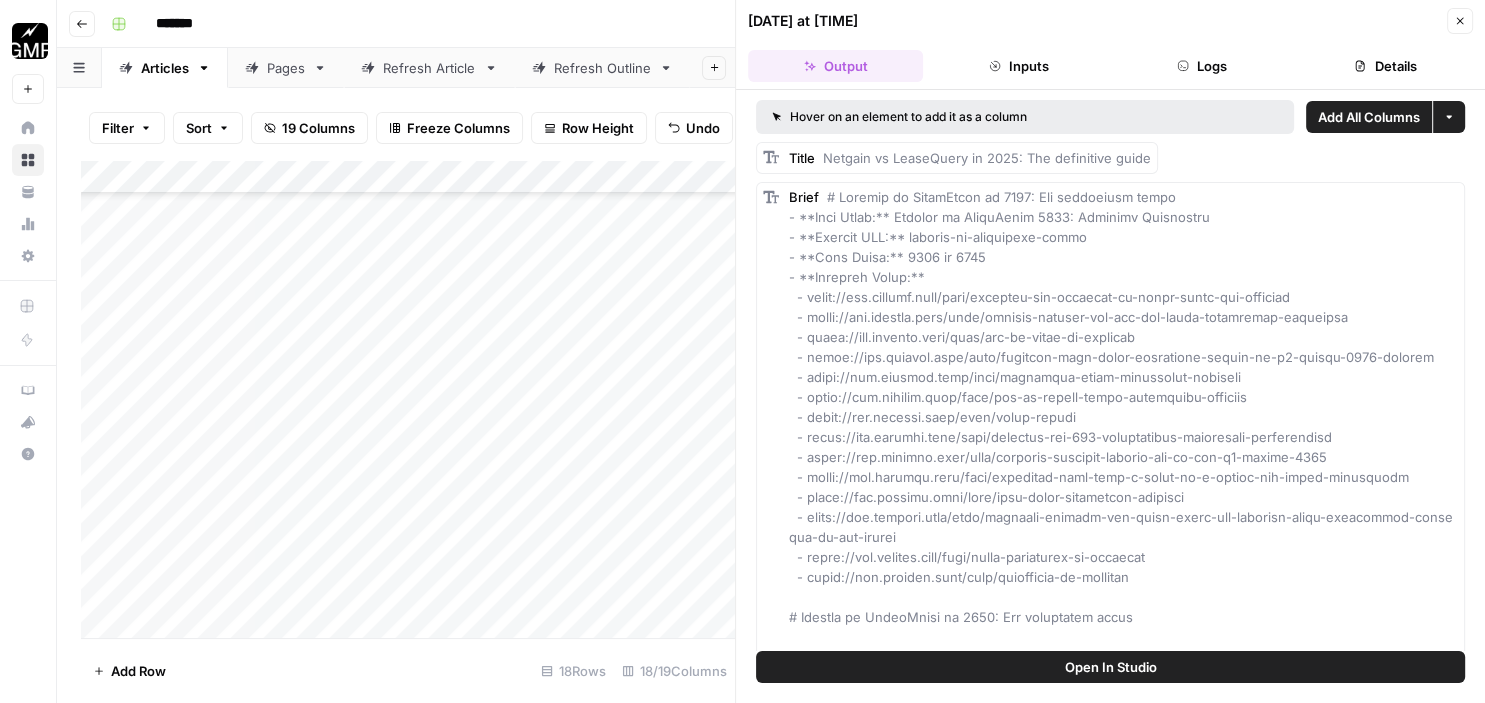 click at bounding box center (743, 560) 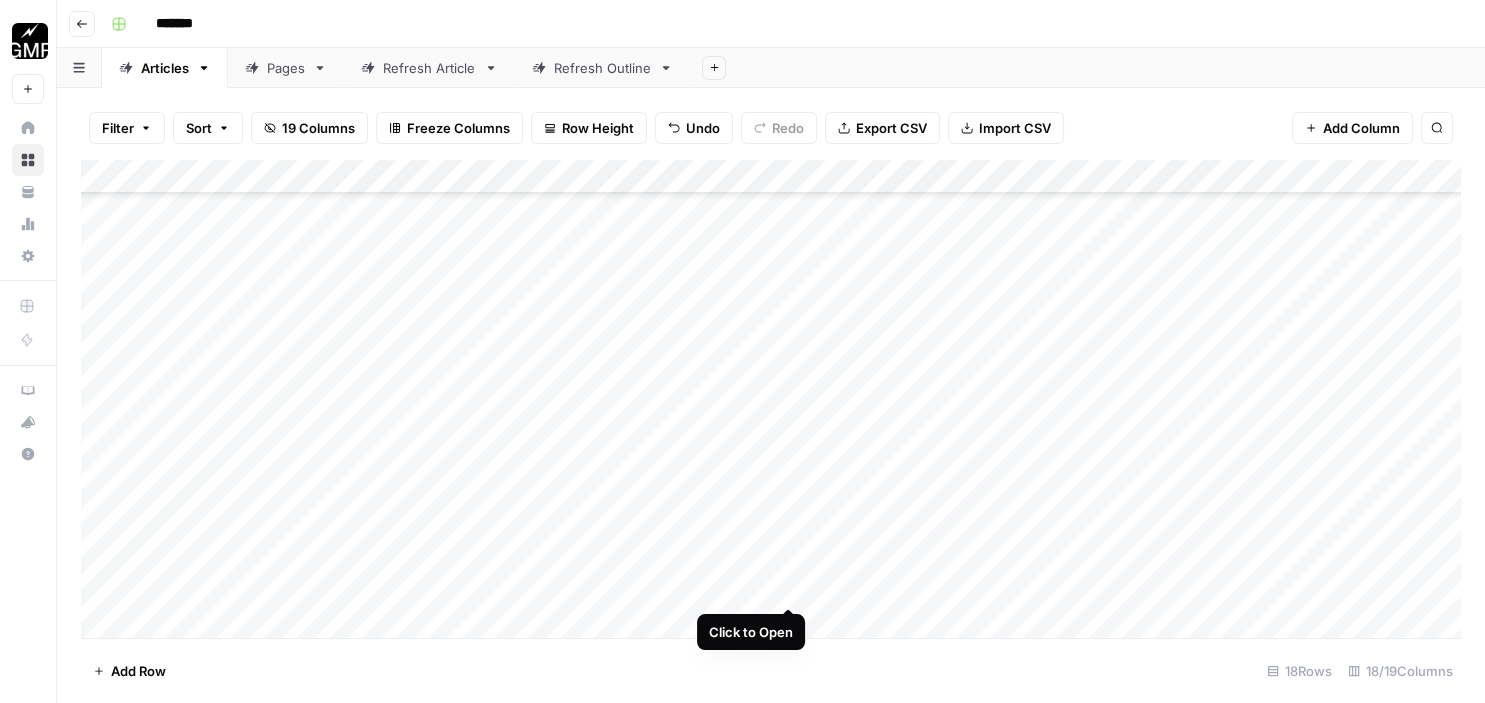 click on "Add Column" at bounding box center (771, 402) 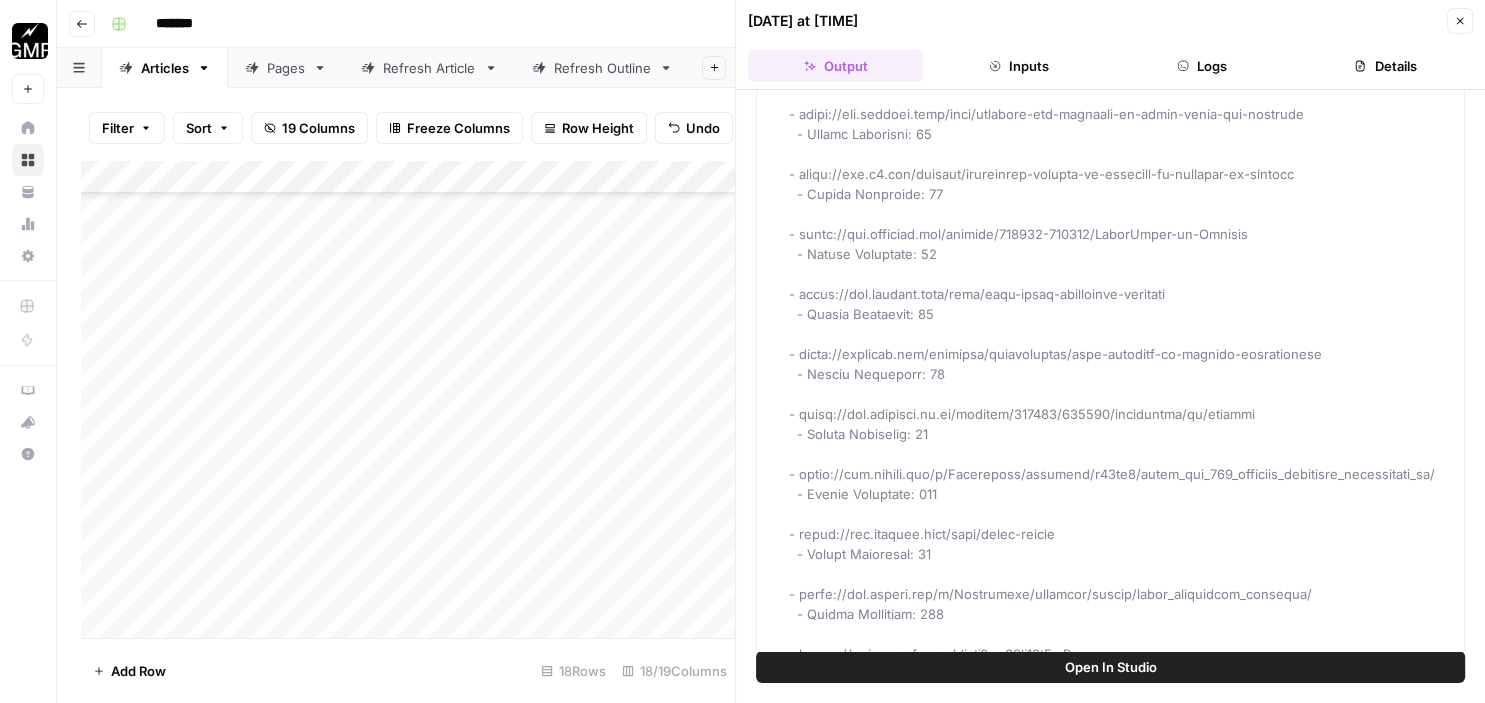 scroll, scrollTop: 1982, scrollLeft: 0, axis: vertical 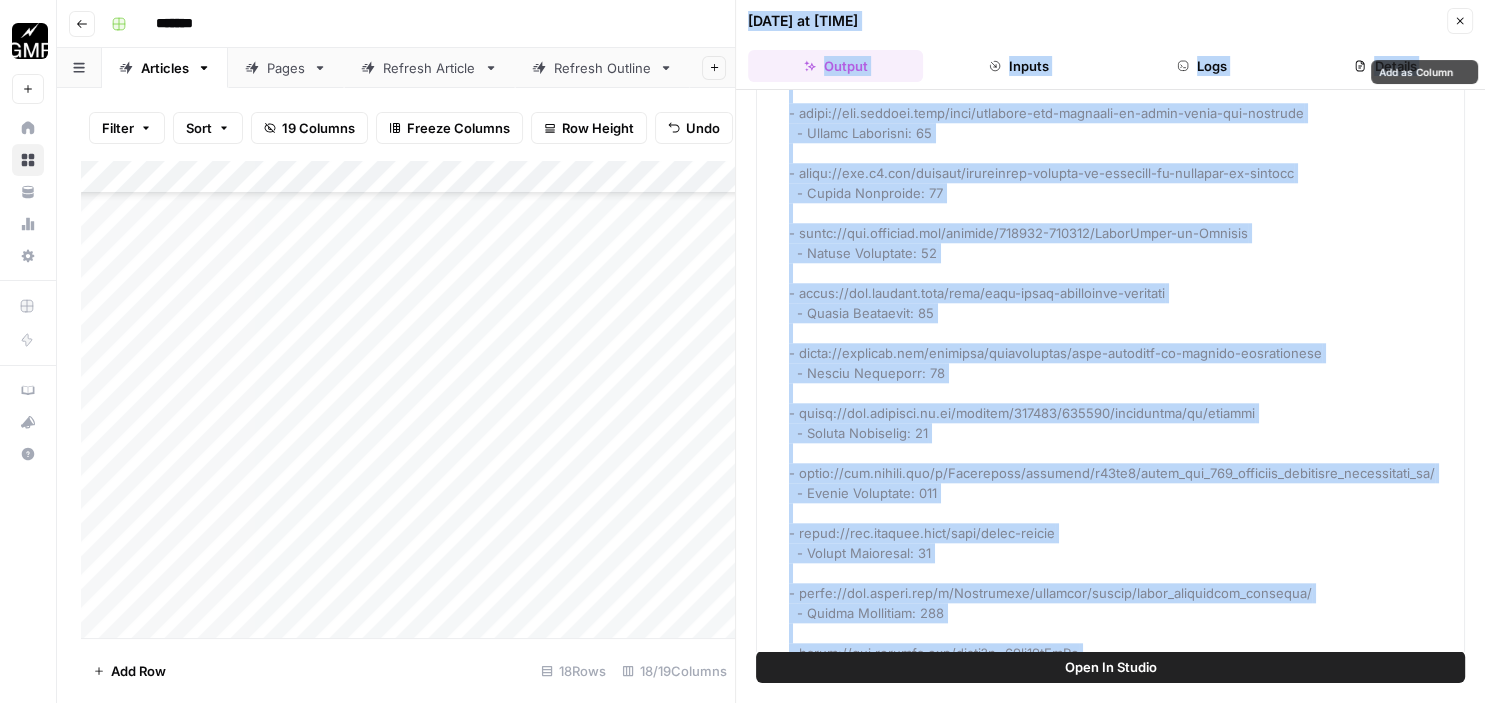 click on "Analysis" at bounding box center [1123, 2353] 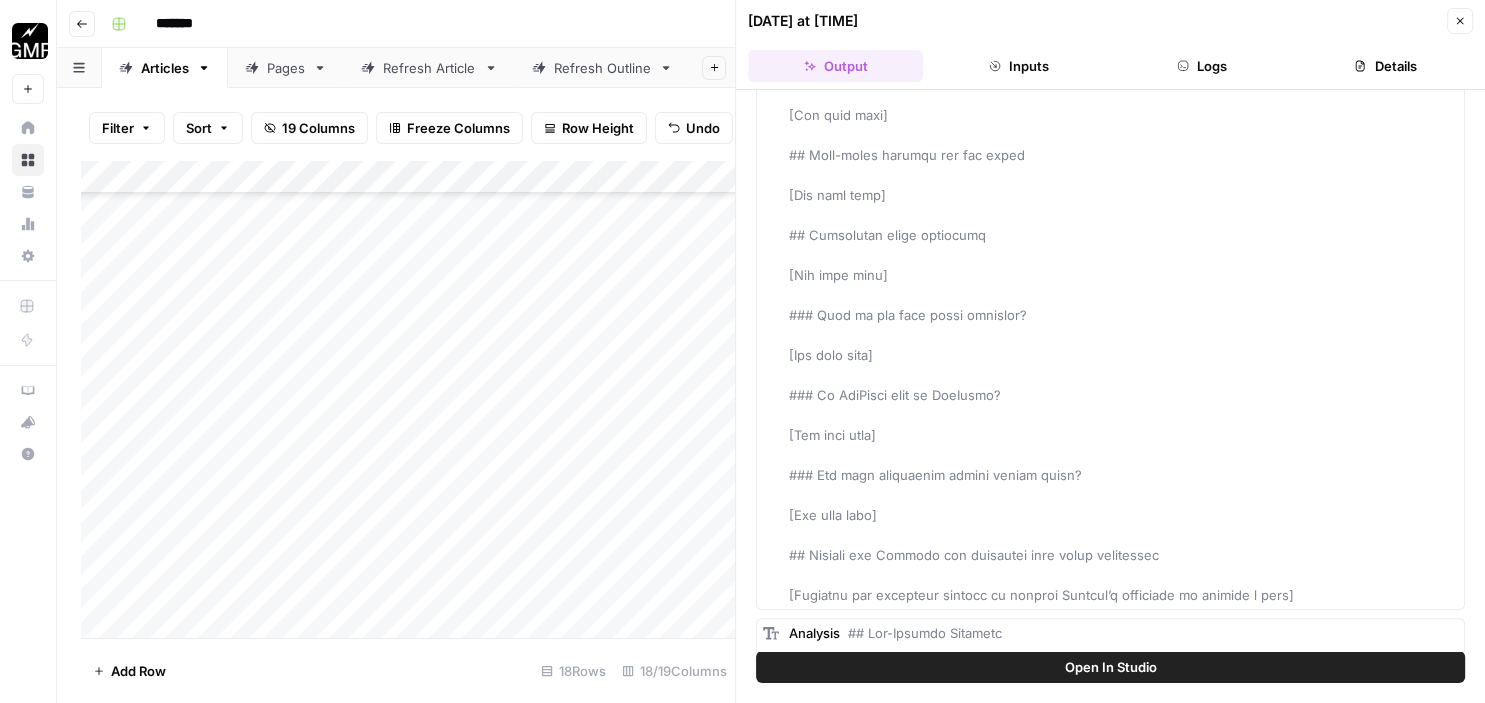 scroll, scrollTop: 1424, scrollLeft: 0, axis: vertical 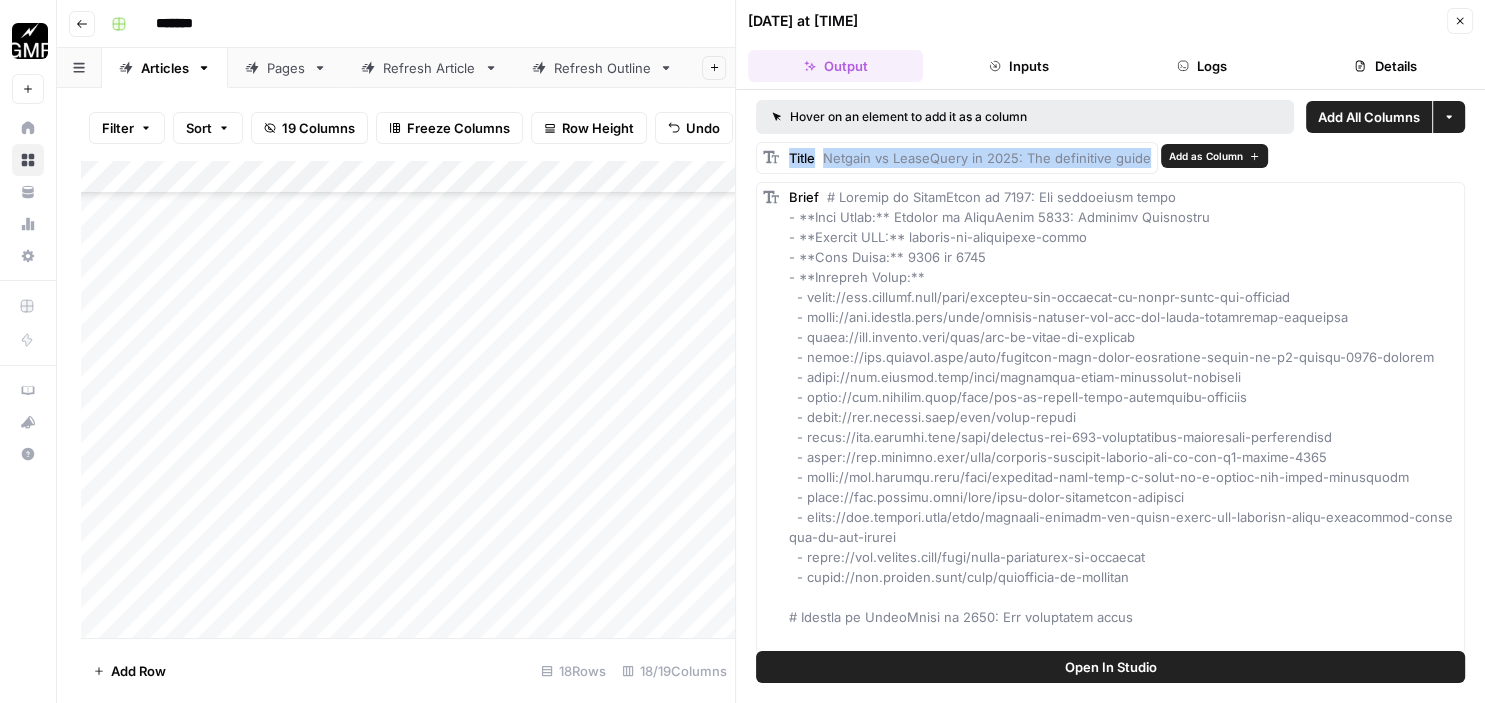 drag, startPoint x: 1319, startPoint y: 591, endPoint x: 786, endPoint y: 154, distance: 689.2445 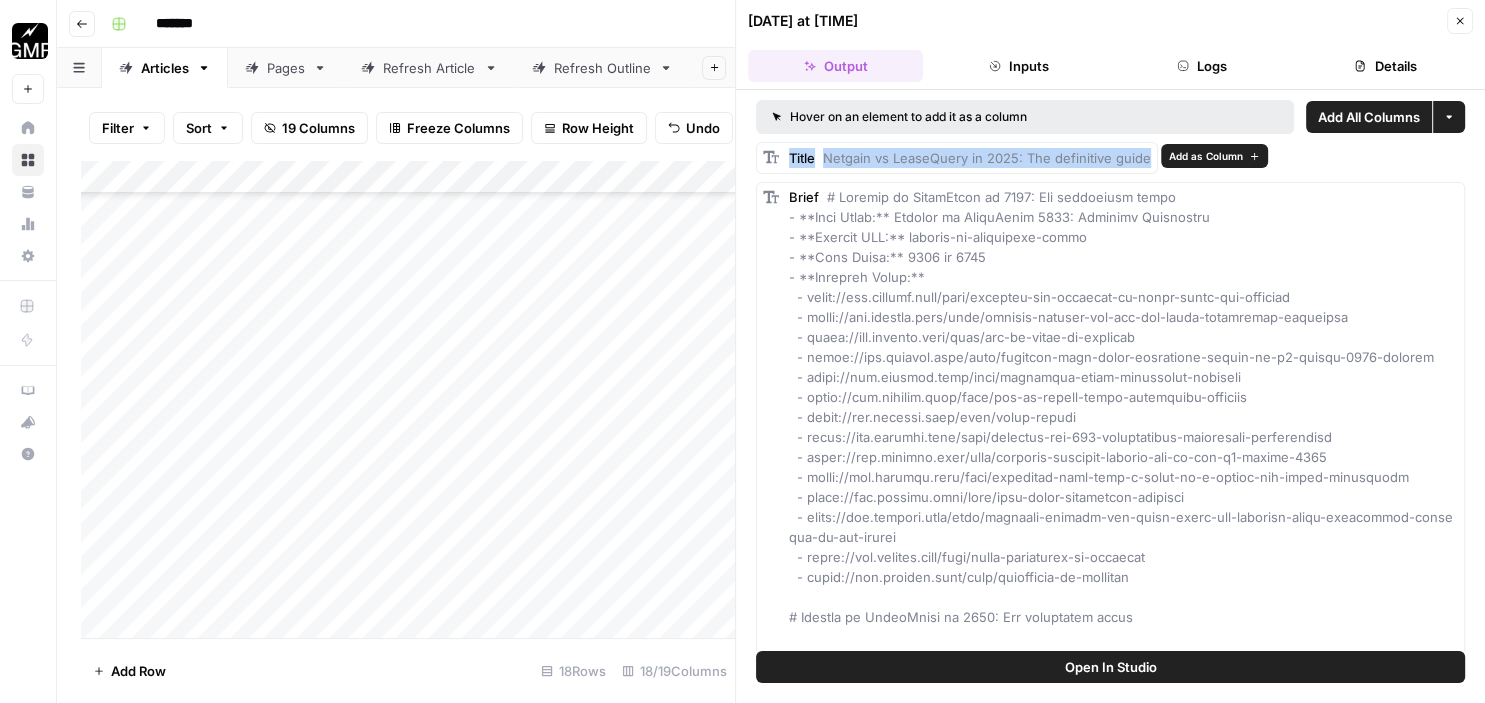 click on "Title" at bounding box center (802, 158) 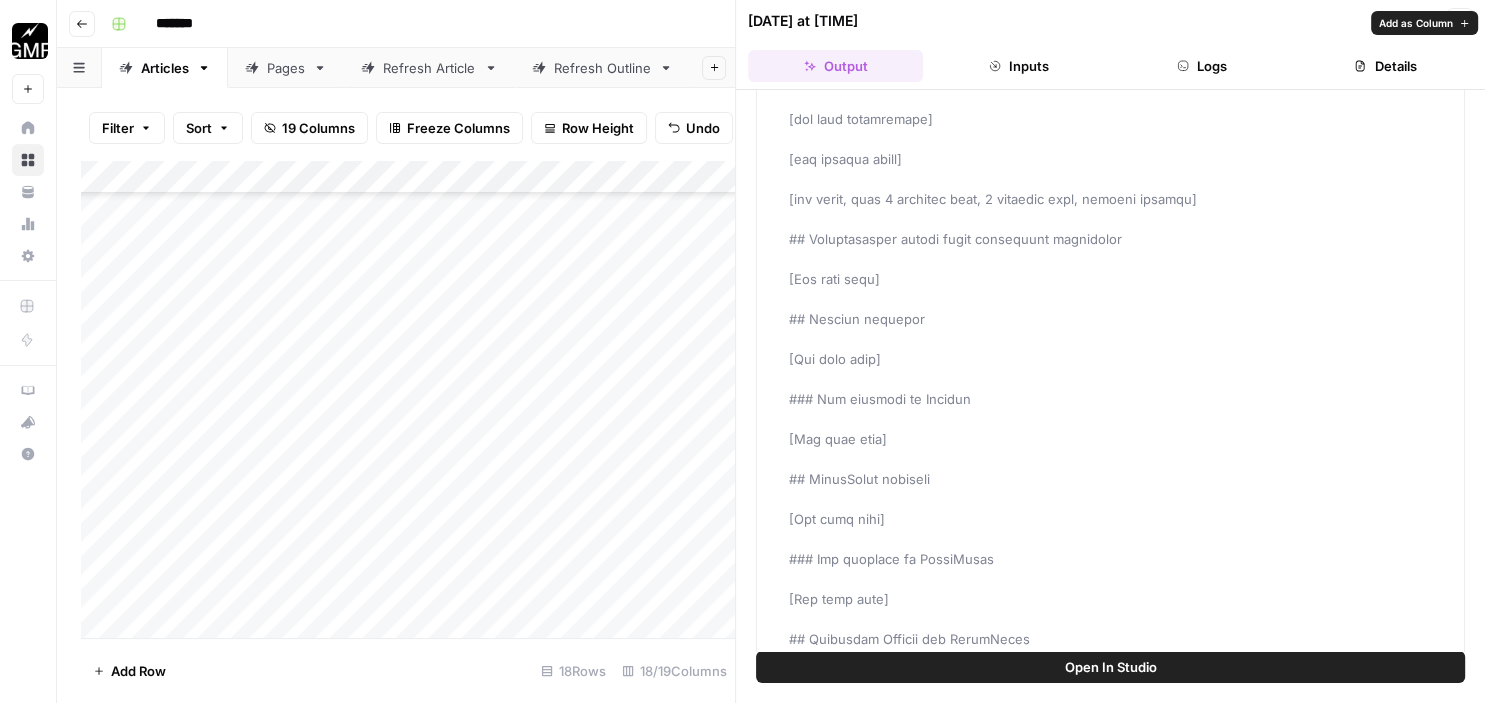 scroll, scrollTop: 540, scrollLeft: 0, axis: vertical 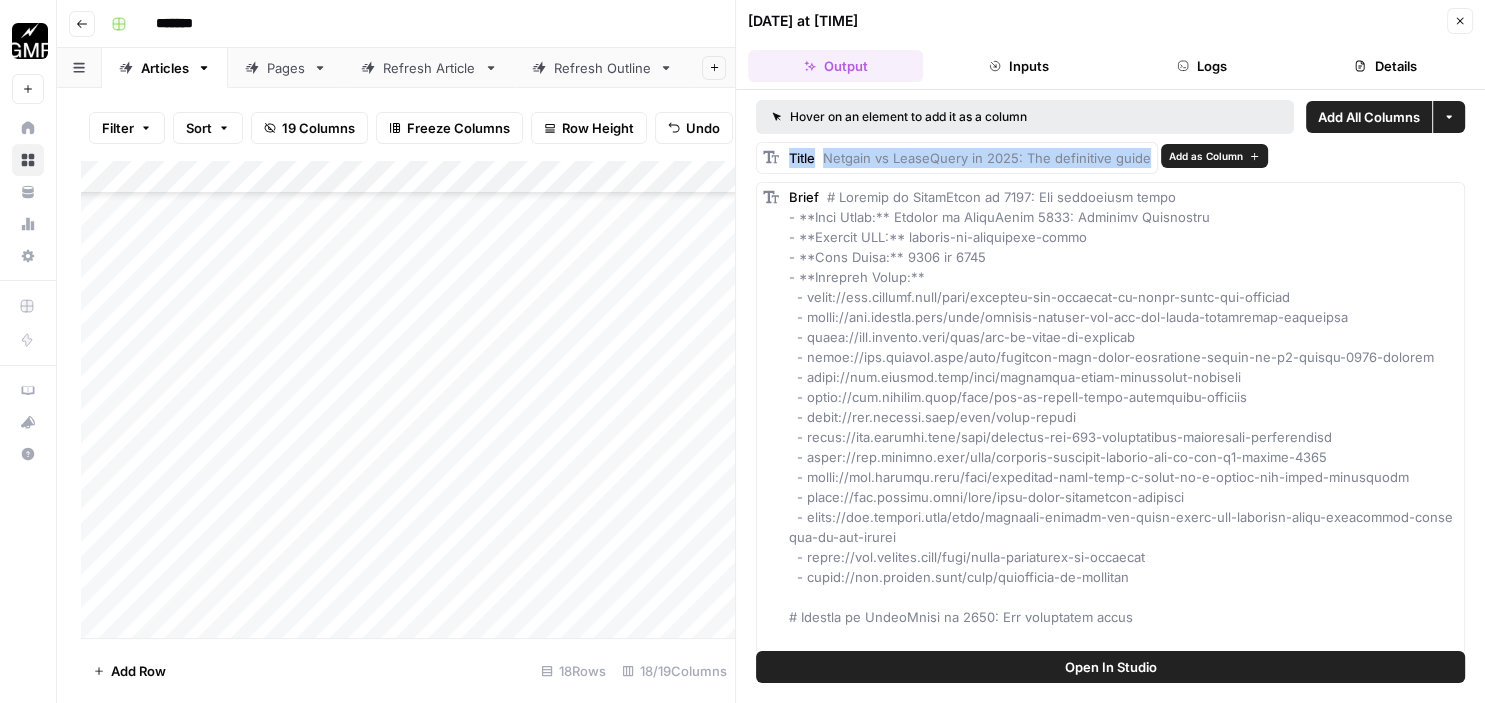 drag, startPoint x: 1330, startPoint y: 387, endPoint x: 793, endPoint y: 163, distance: 581.8462 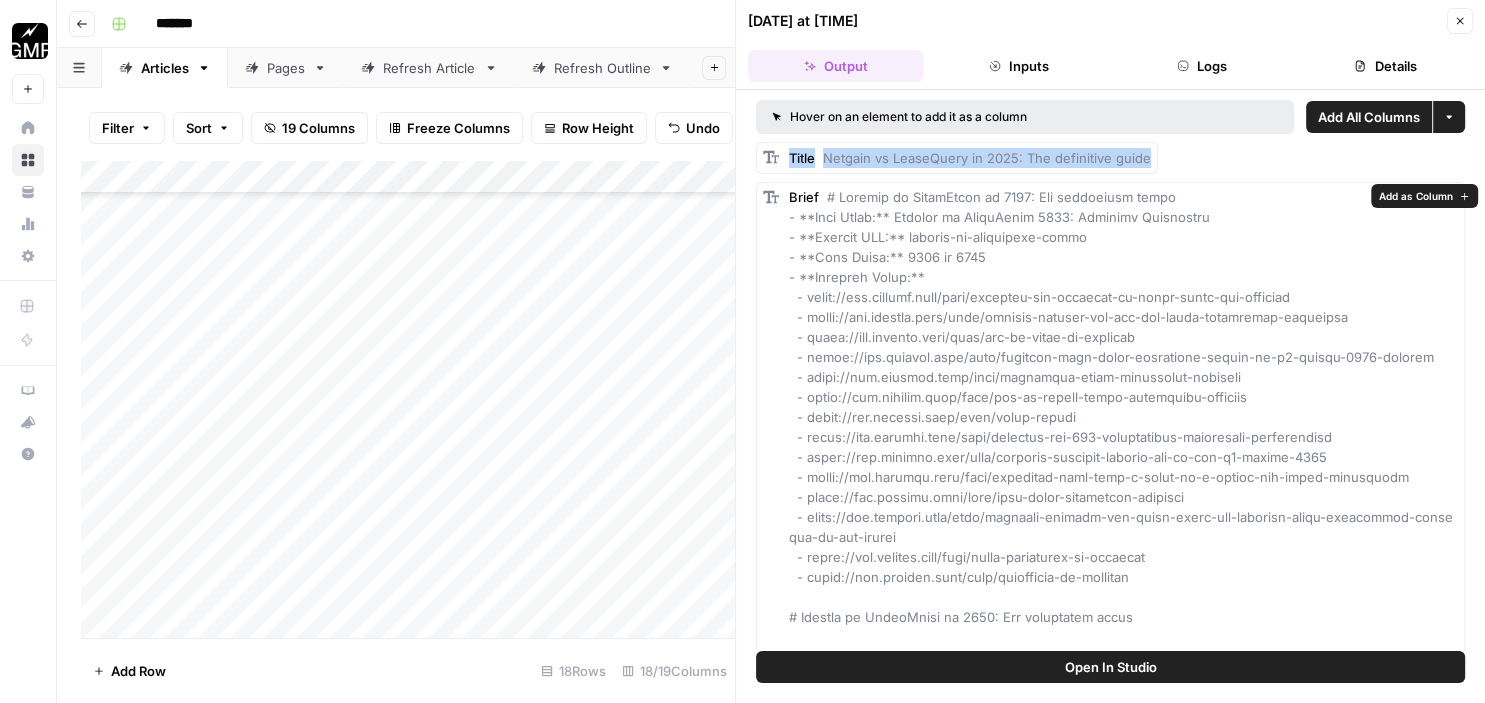 click at bounding box center (1121, 1107) 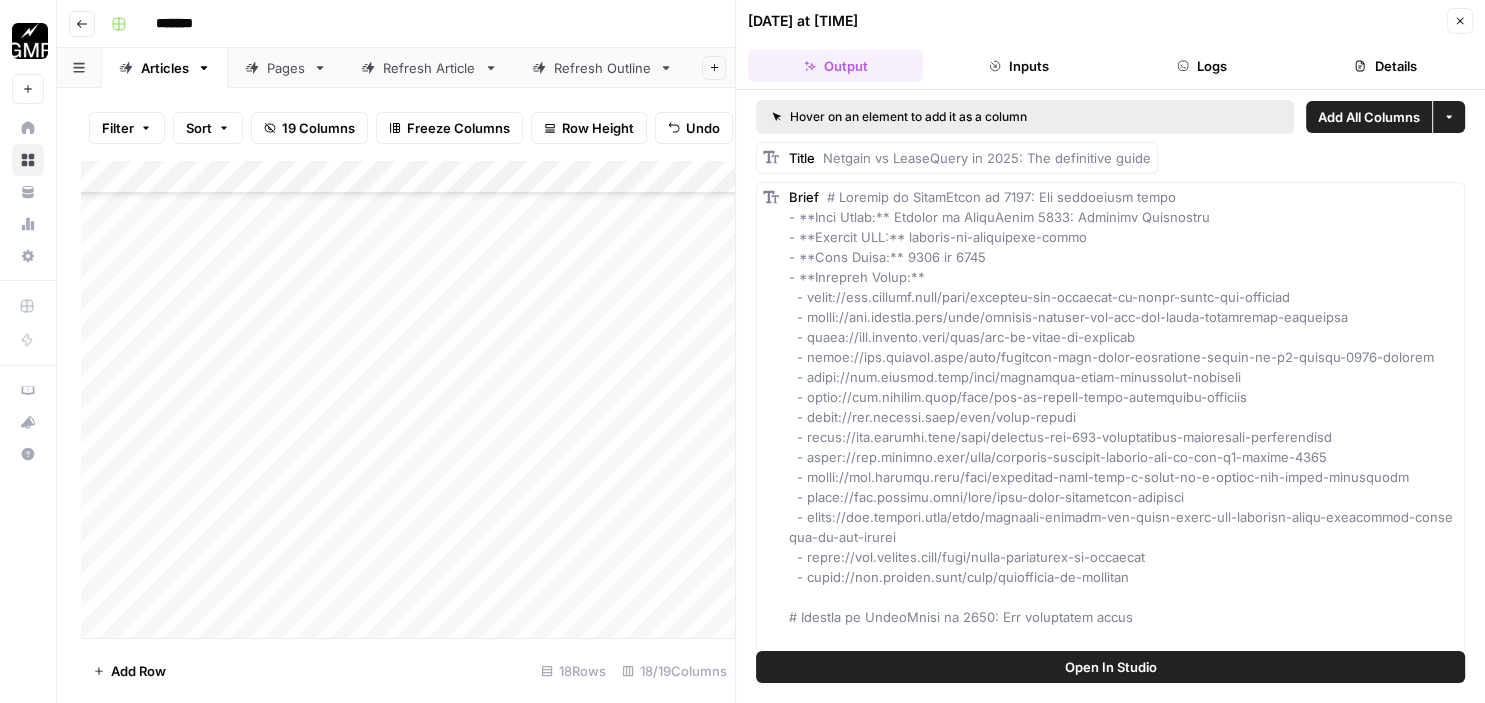 click on "Add Column" at bounding box center [408, 402] 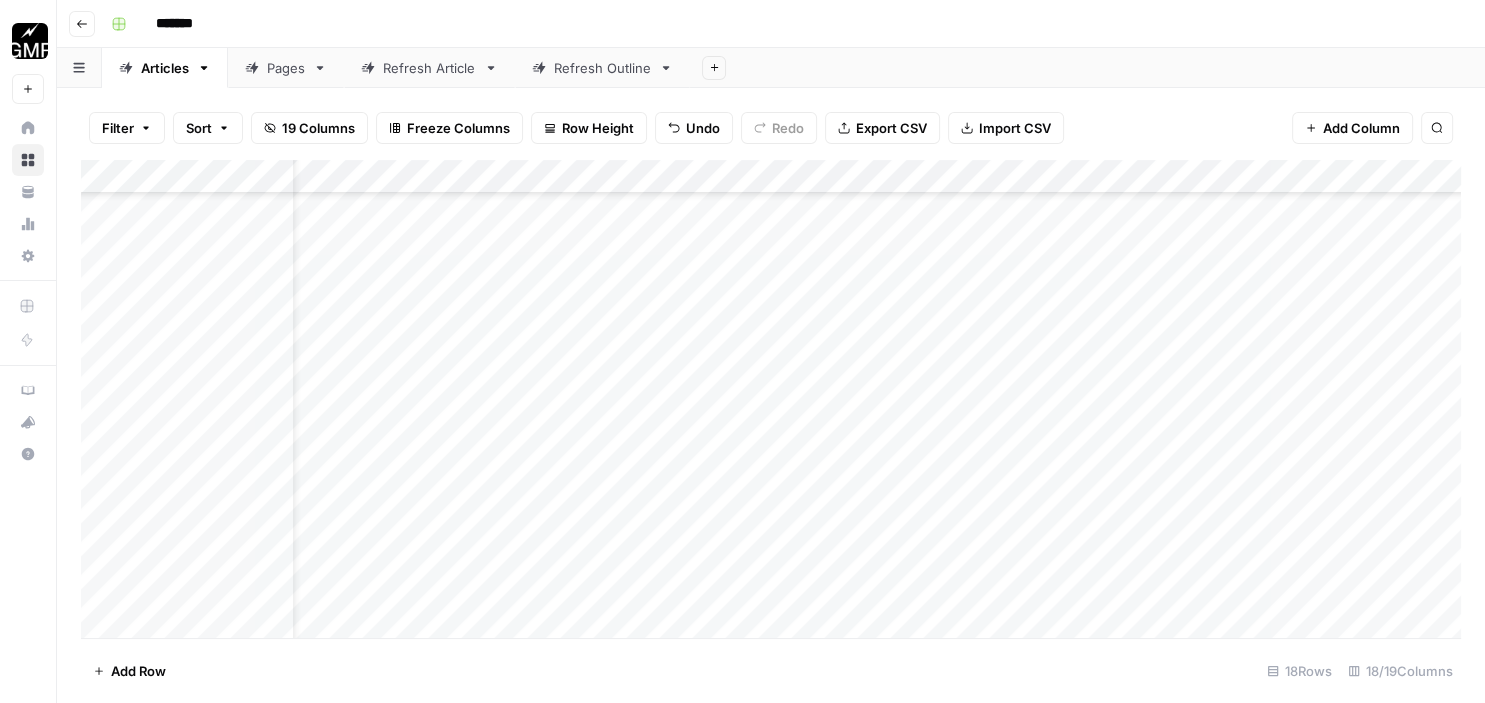 scroll, scrollTop: 1165, scrollLeft: 0, axis: vertical 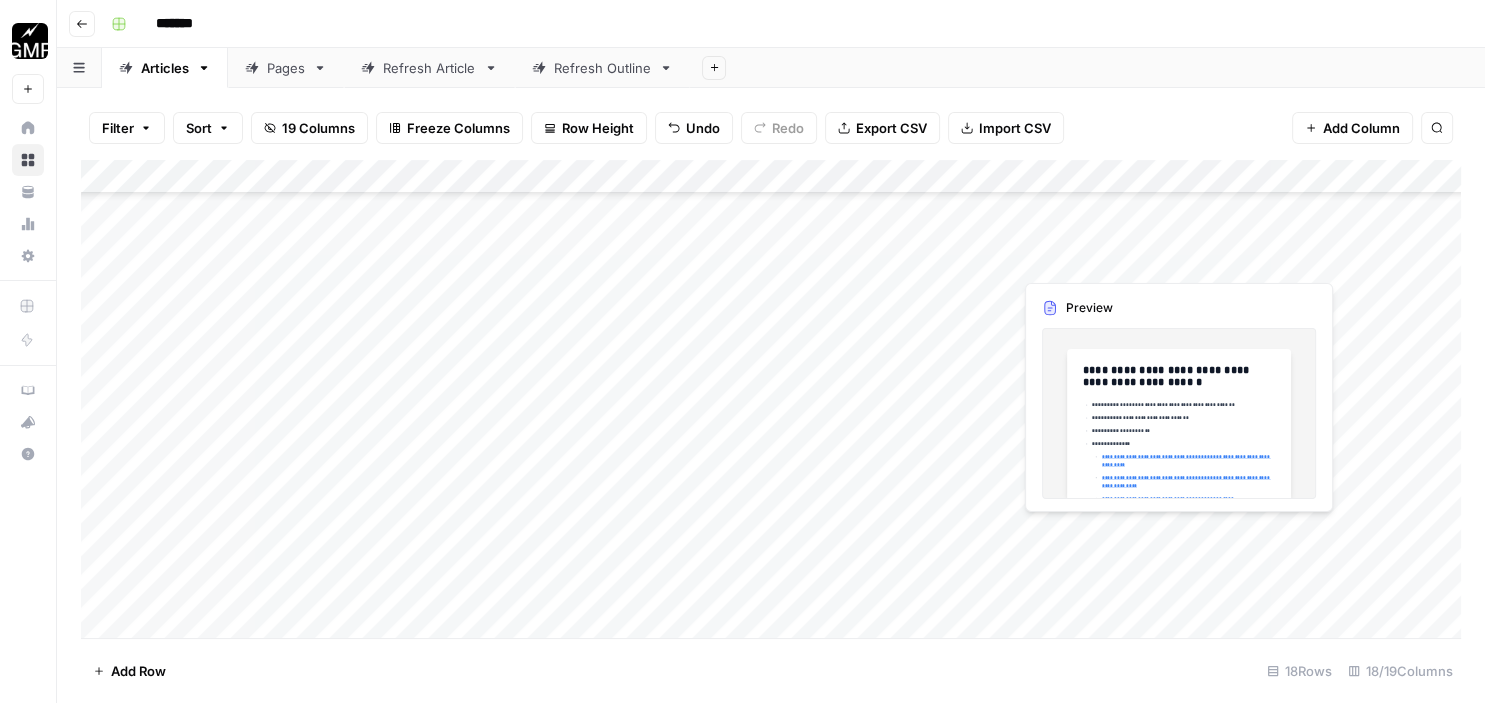 click on "Add Column" at bounding box center (771, 402) 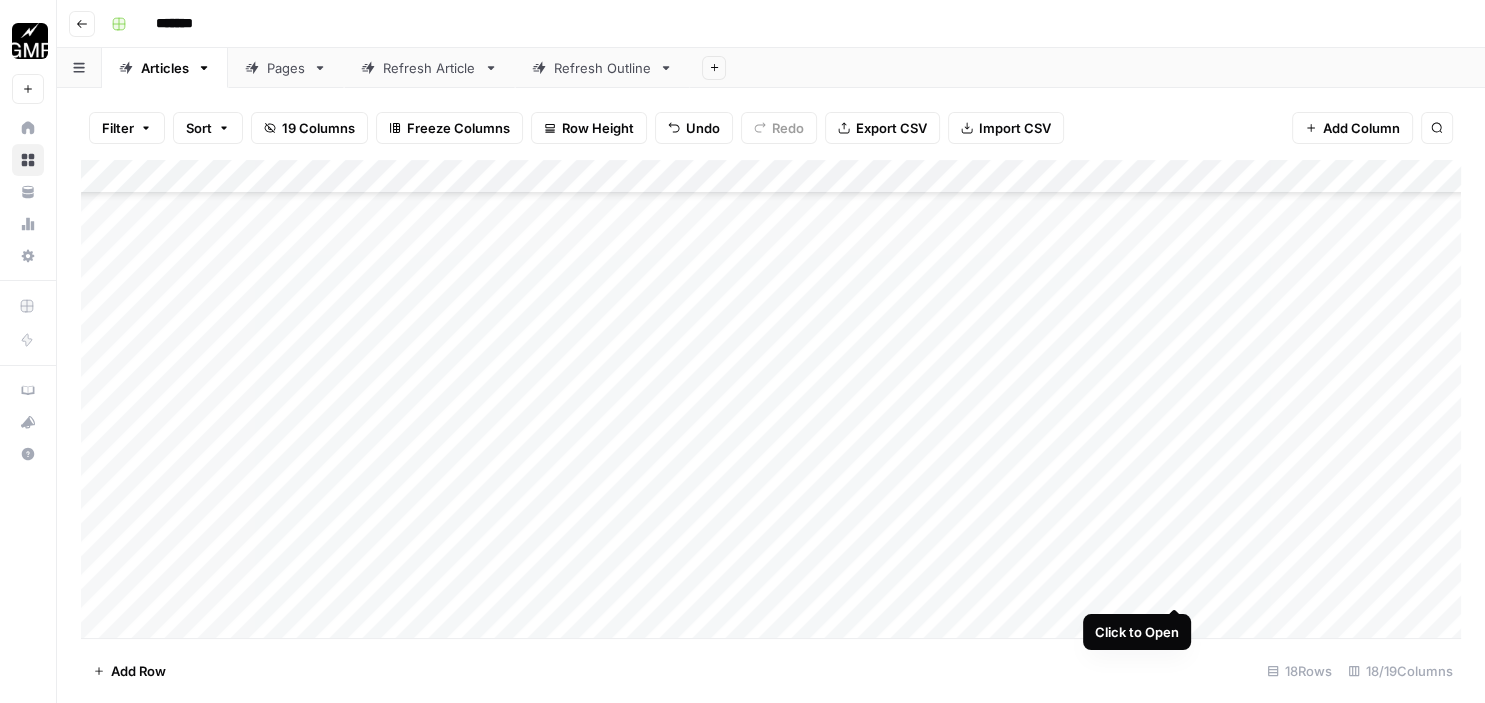 click on "Add Column" at bounding box center (771, 402) 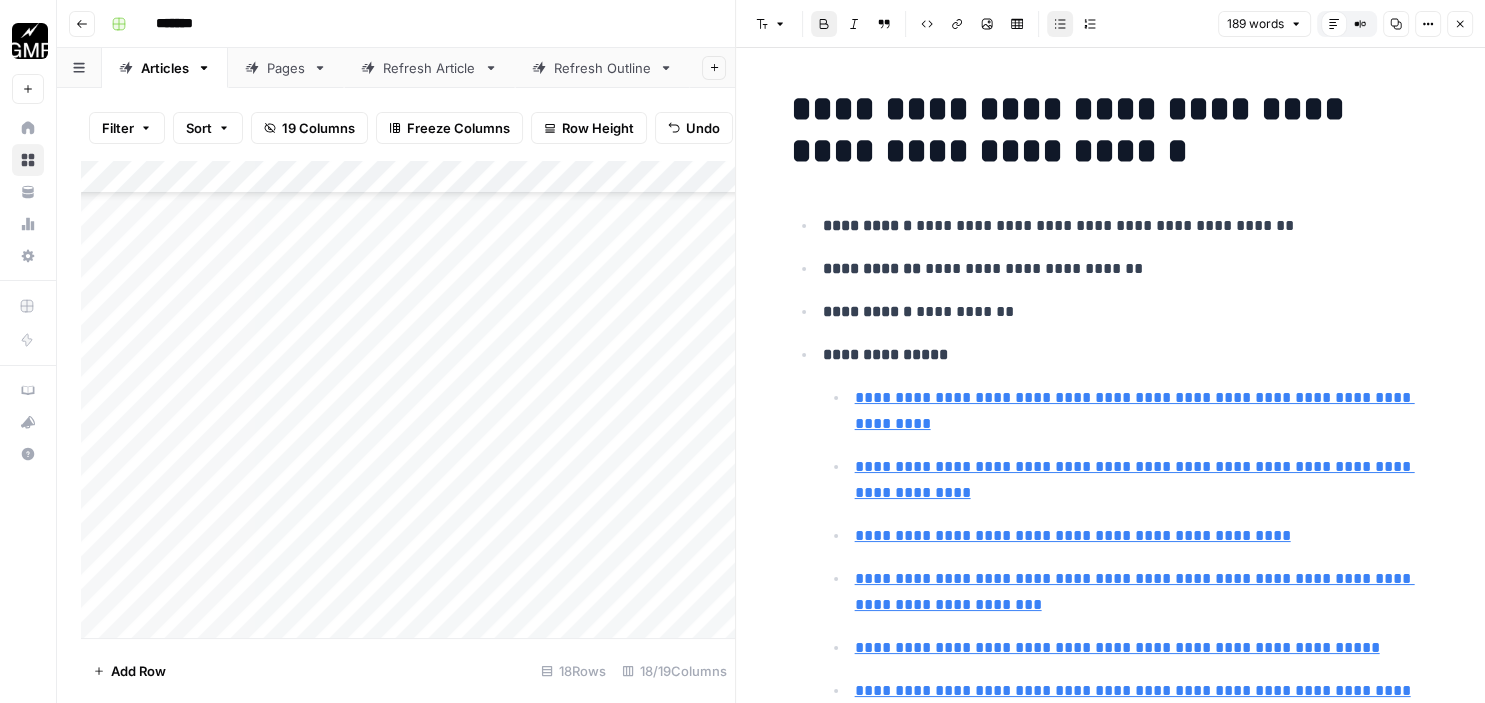 click on "**********" at bounding box center (1127, 355) 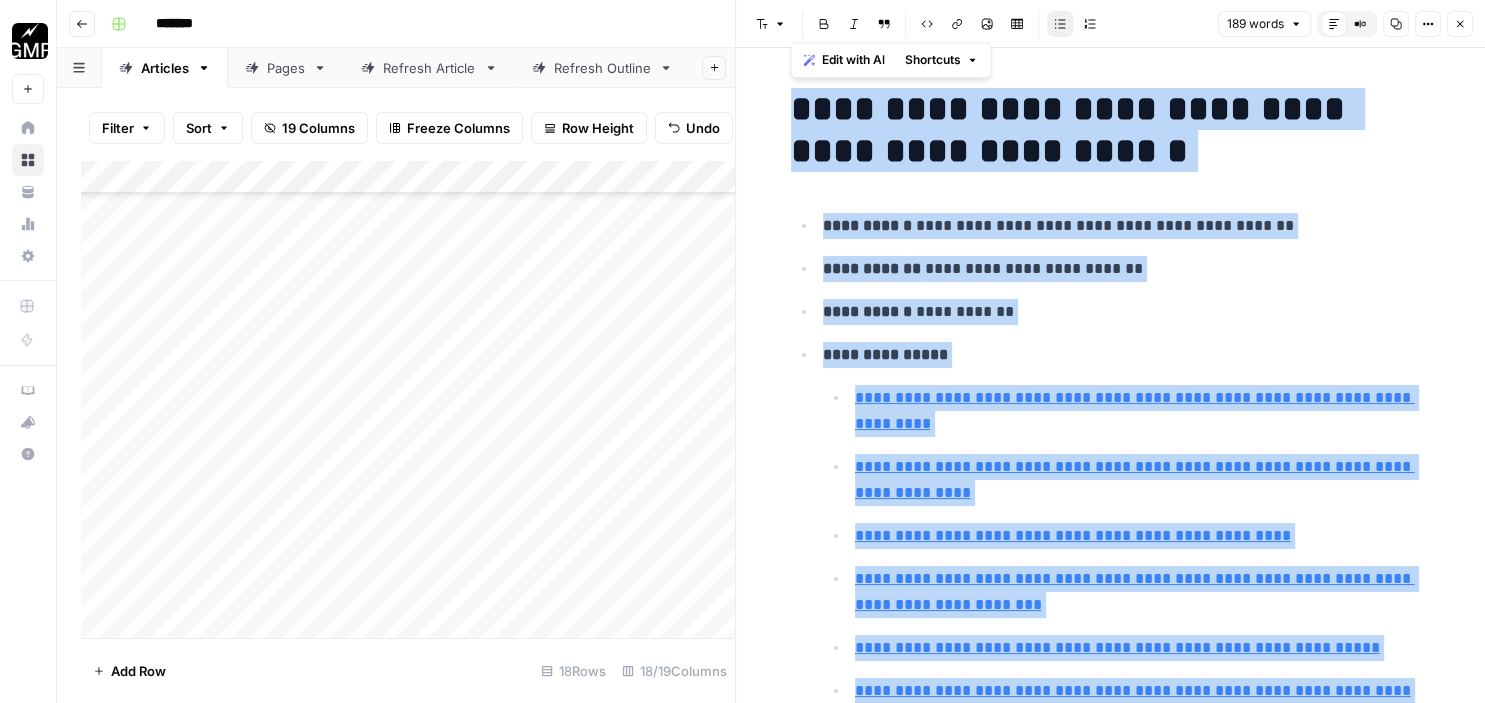copy on "**********" 